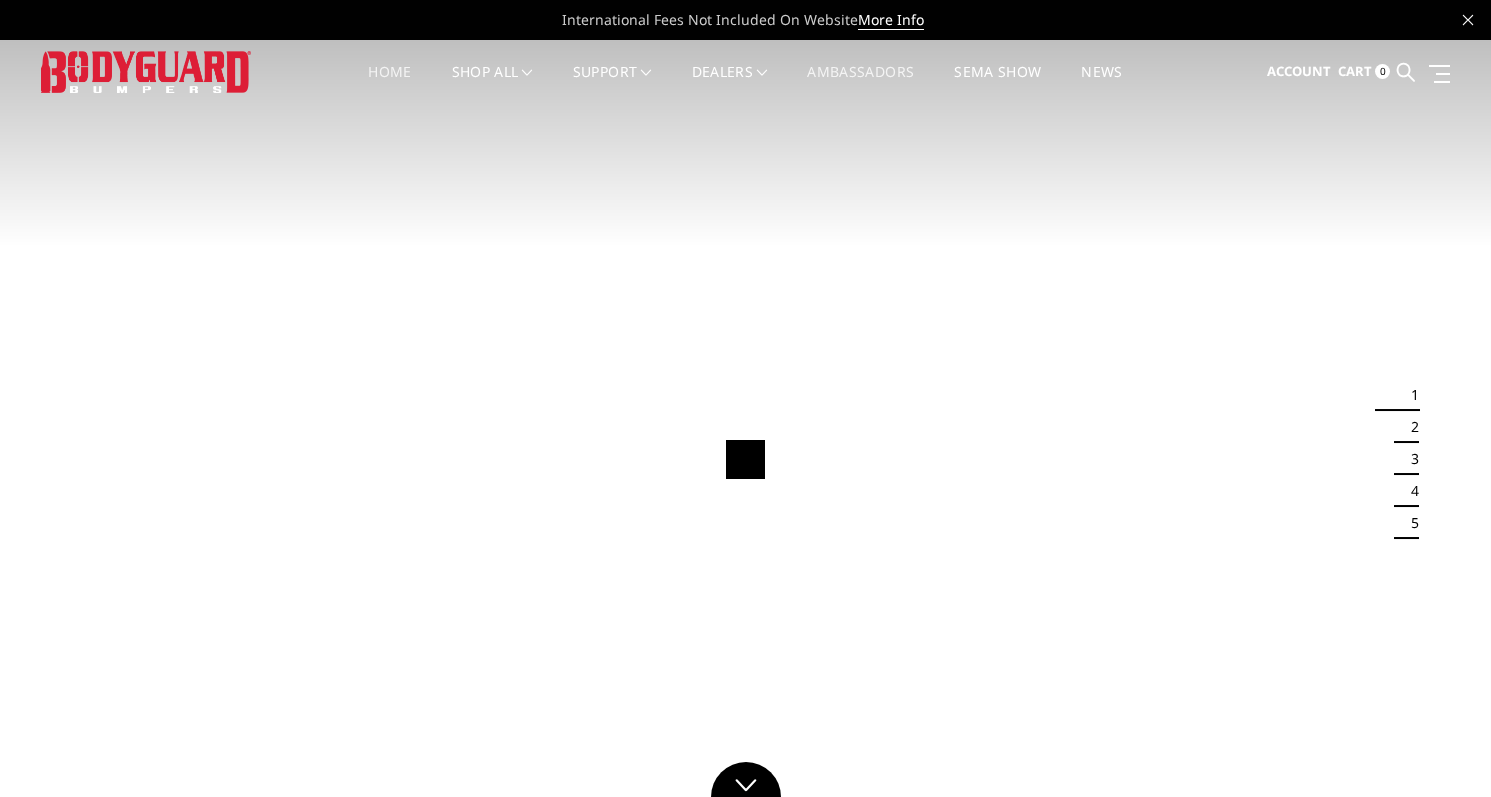 scroll, scrollTop: 0, scrollLeft: 0, axis: both 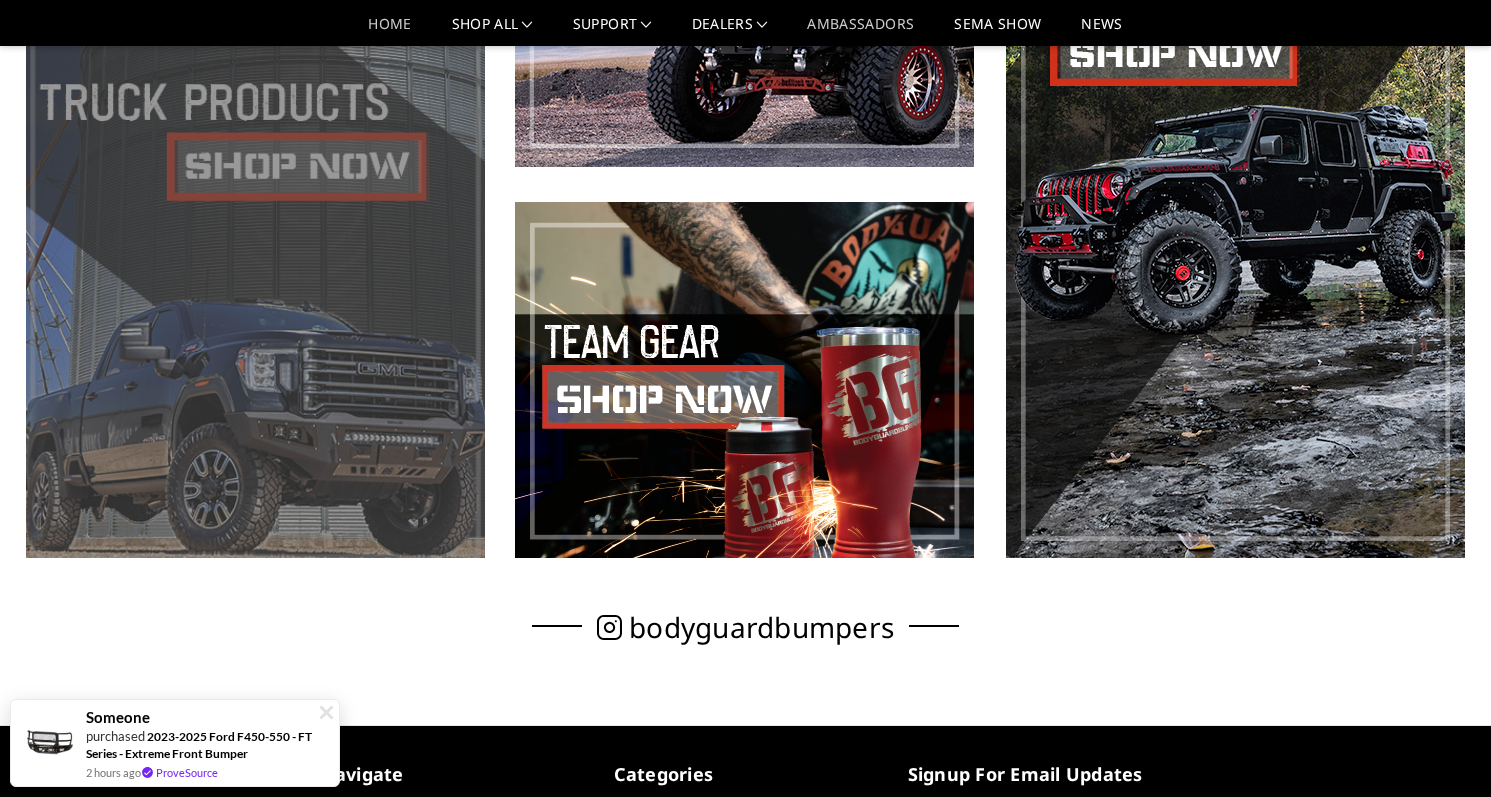 click at bounding box center [255, 184] 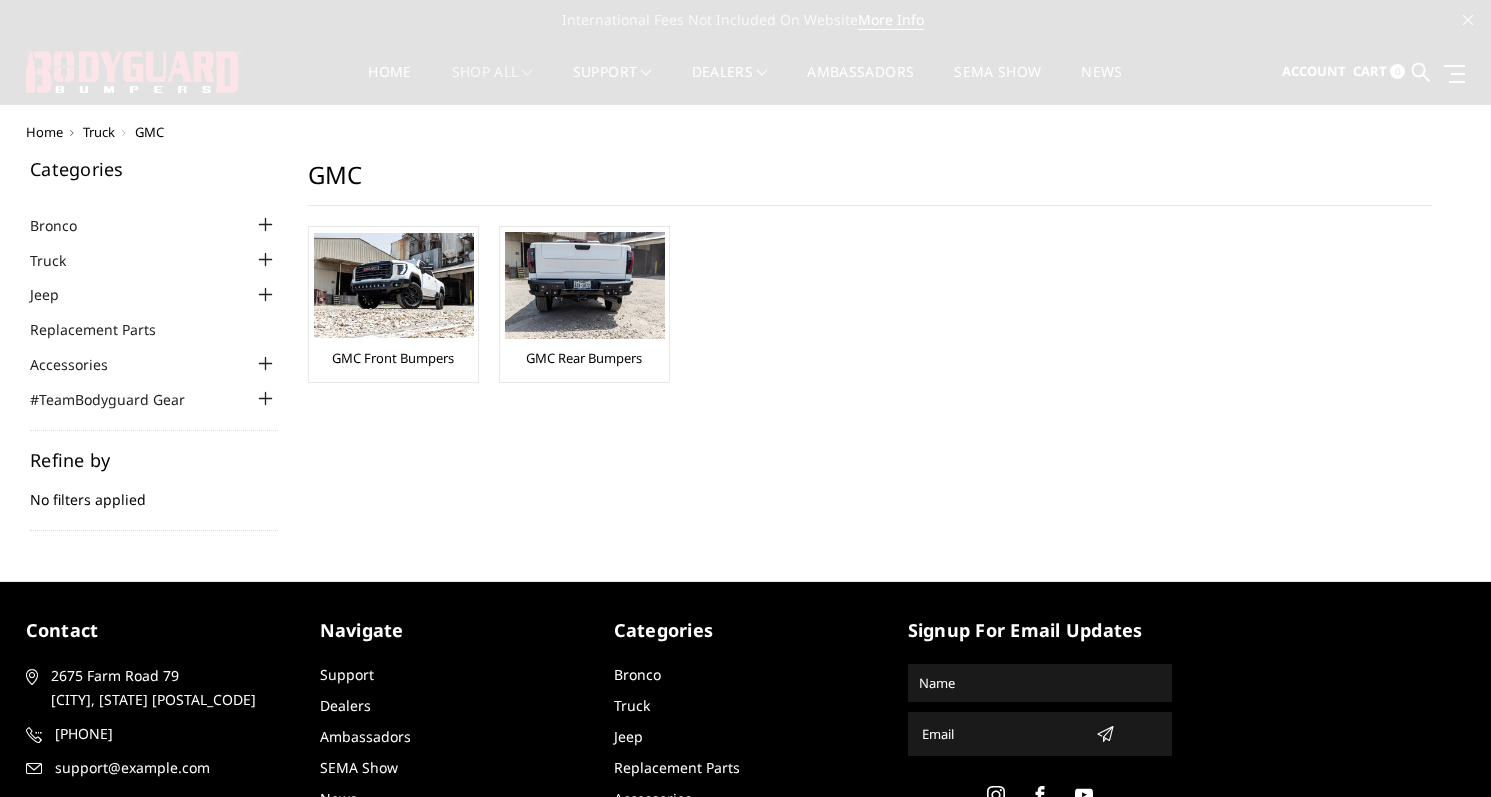 scroll, scrollTop: 0, scrollLeft: 0, axis: both 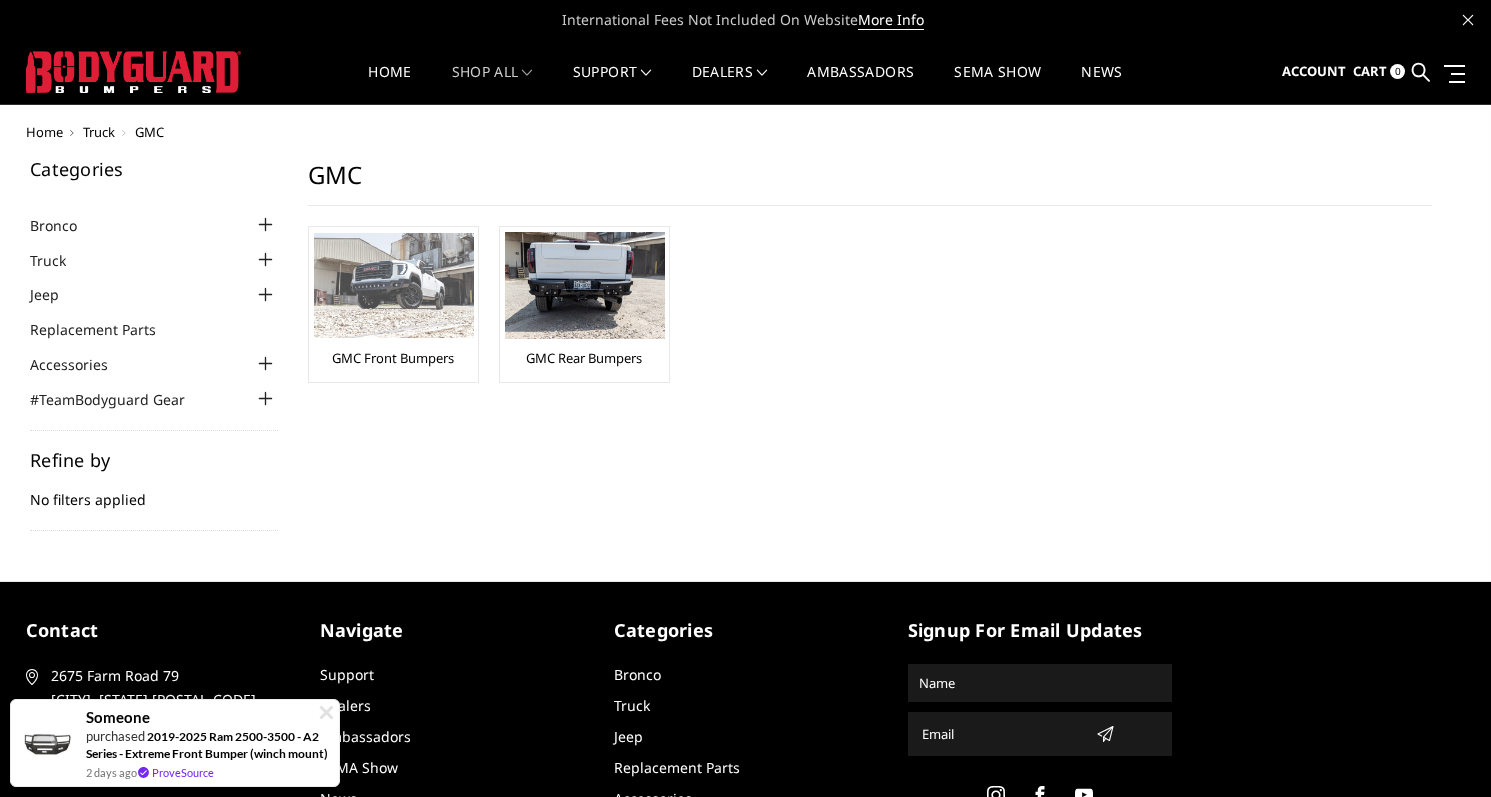 click at bounding box center [394, 285] 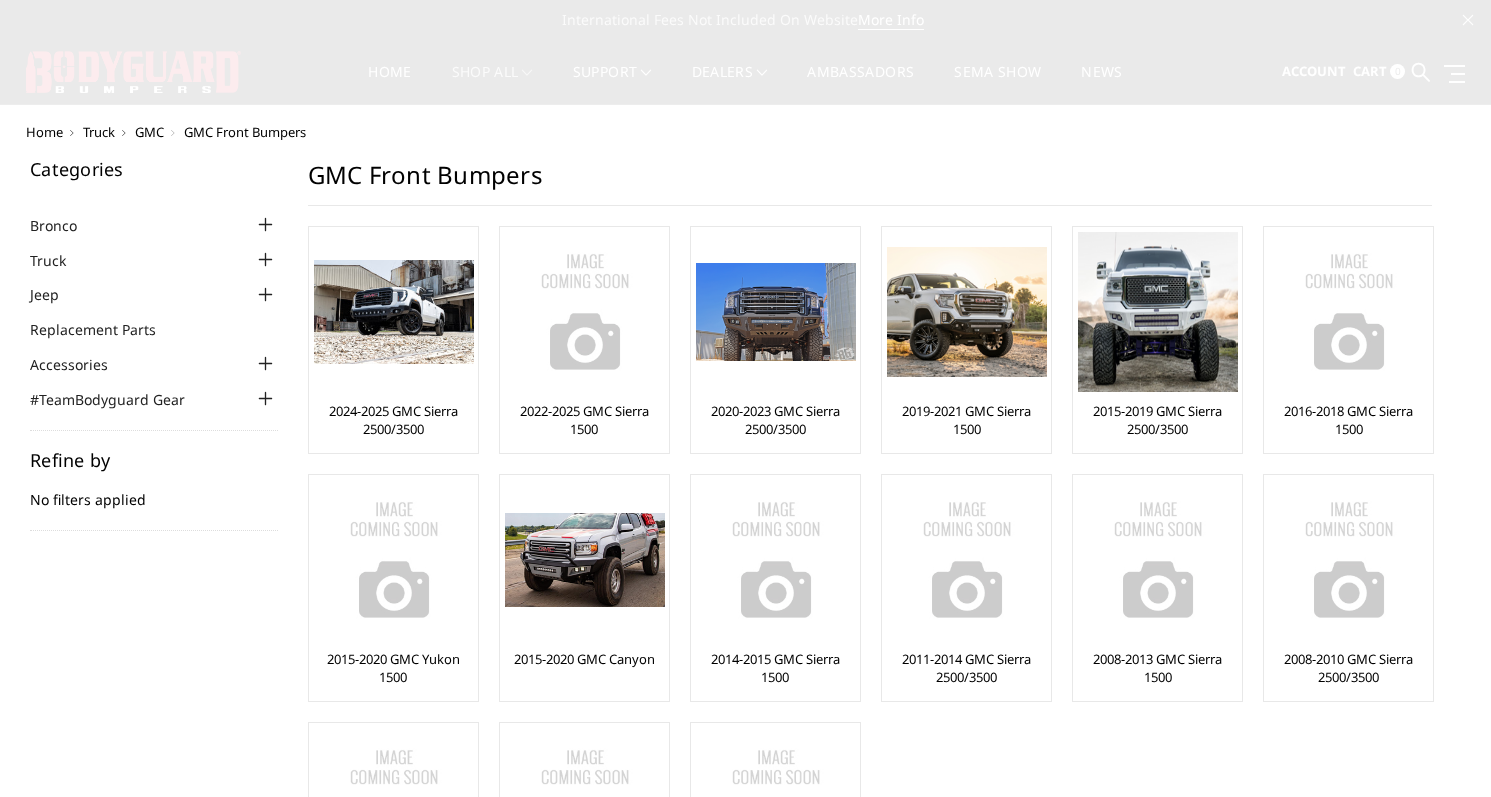 scroll, scrollTop: 0, scrollLeft: 0, axis: both 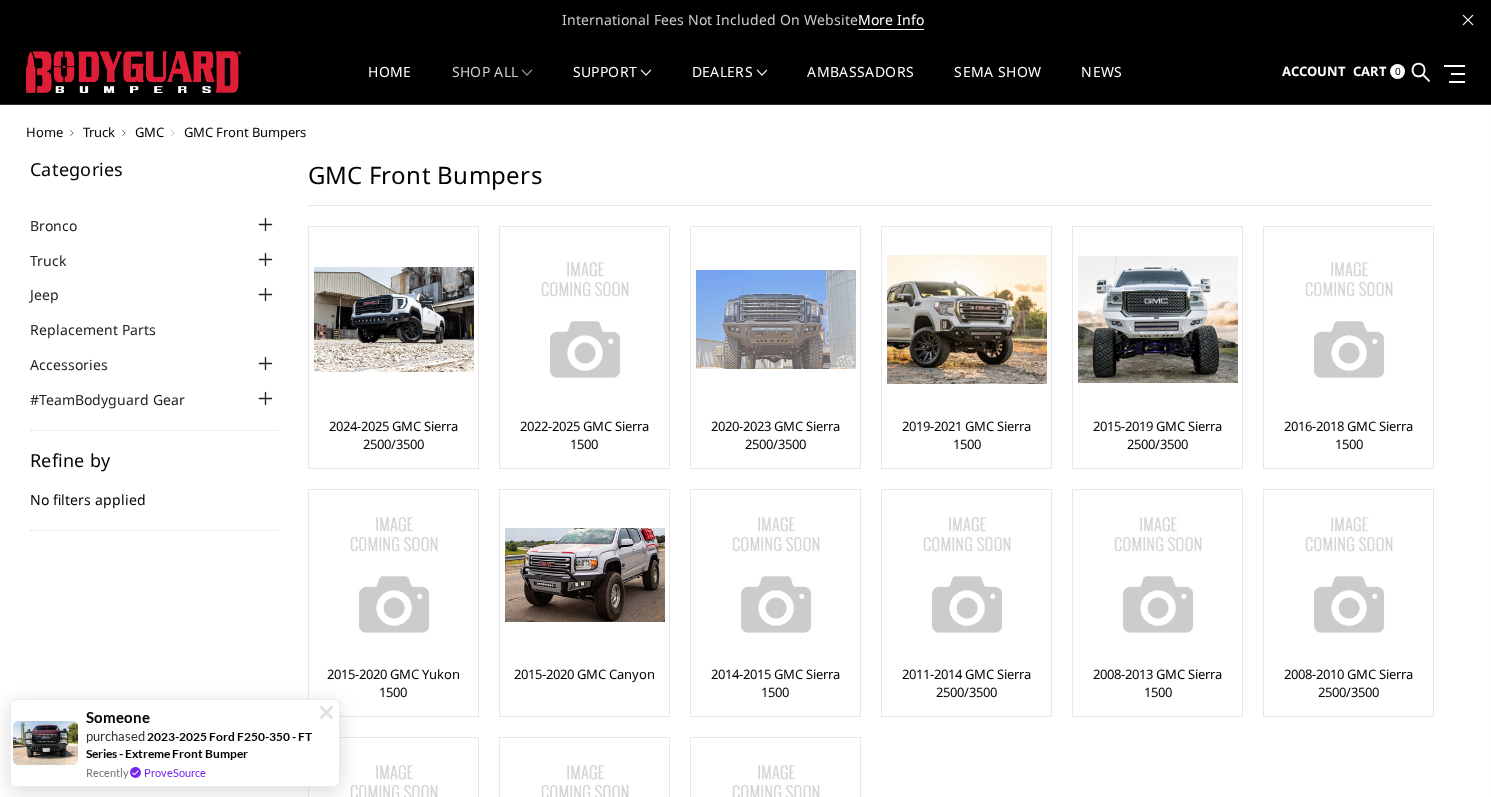 click at bounding box center [776, 319] 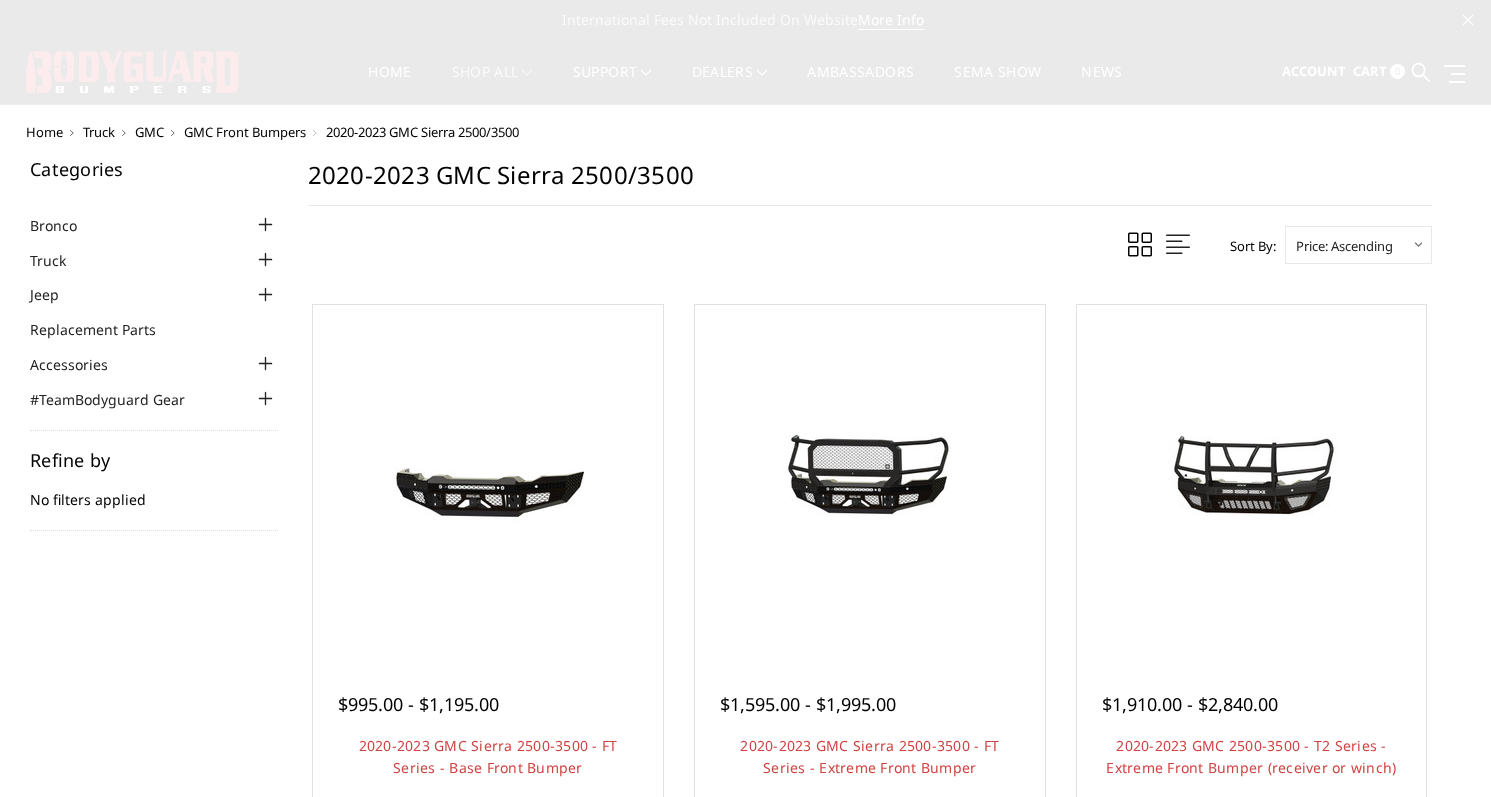 scroll, scrollTop: 0, scrollLeft: 0, axis: both 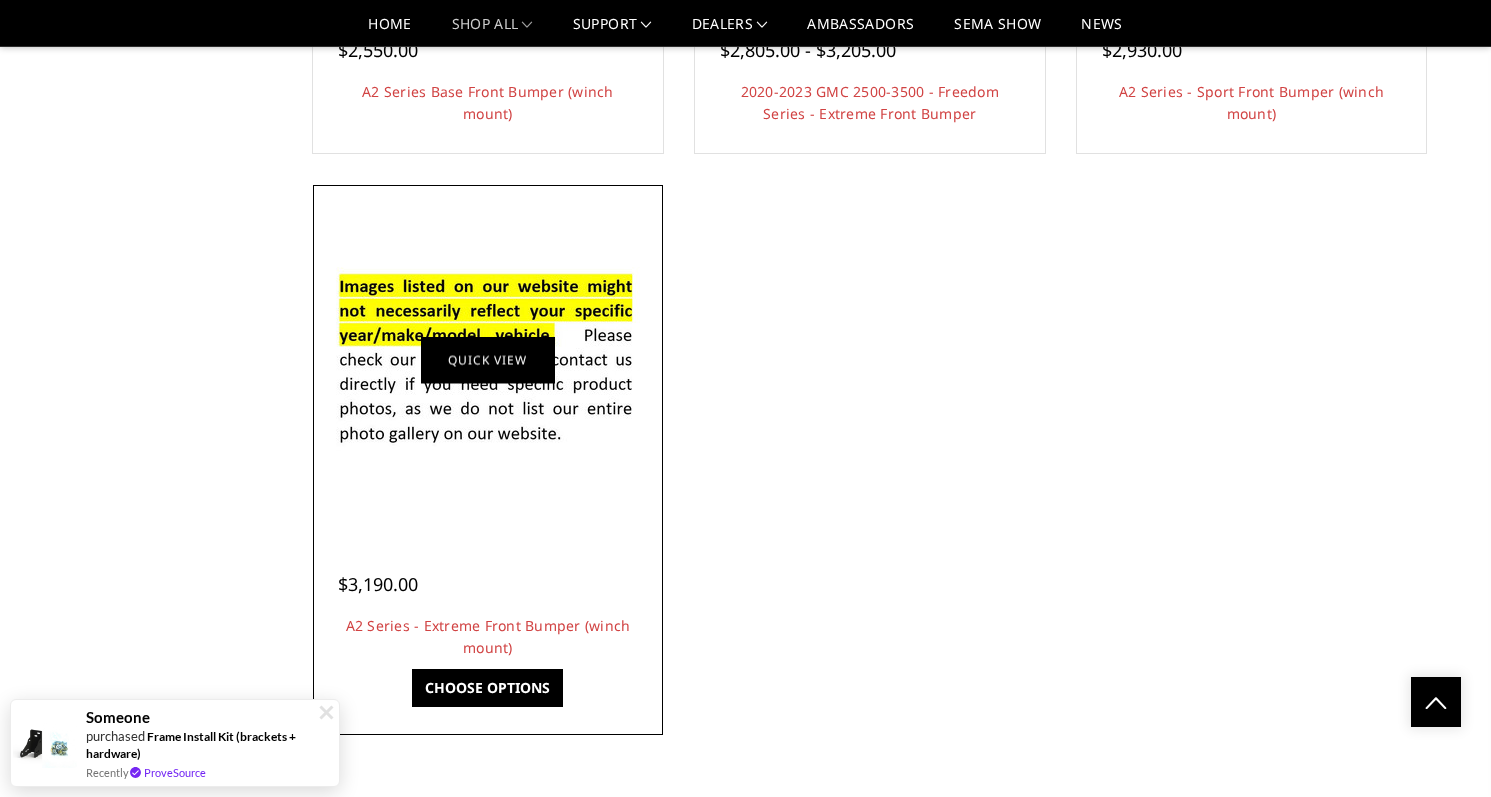 click on "Quick view" at bounding box center [488, 360] 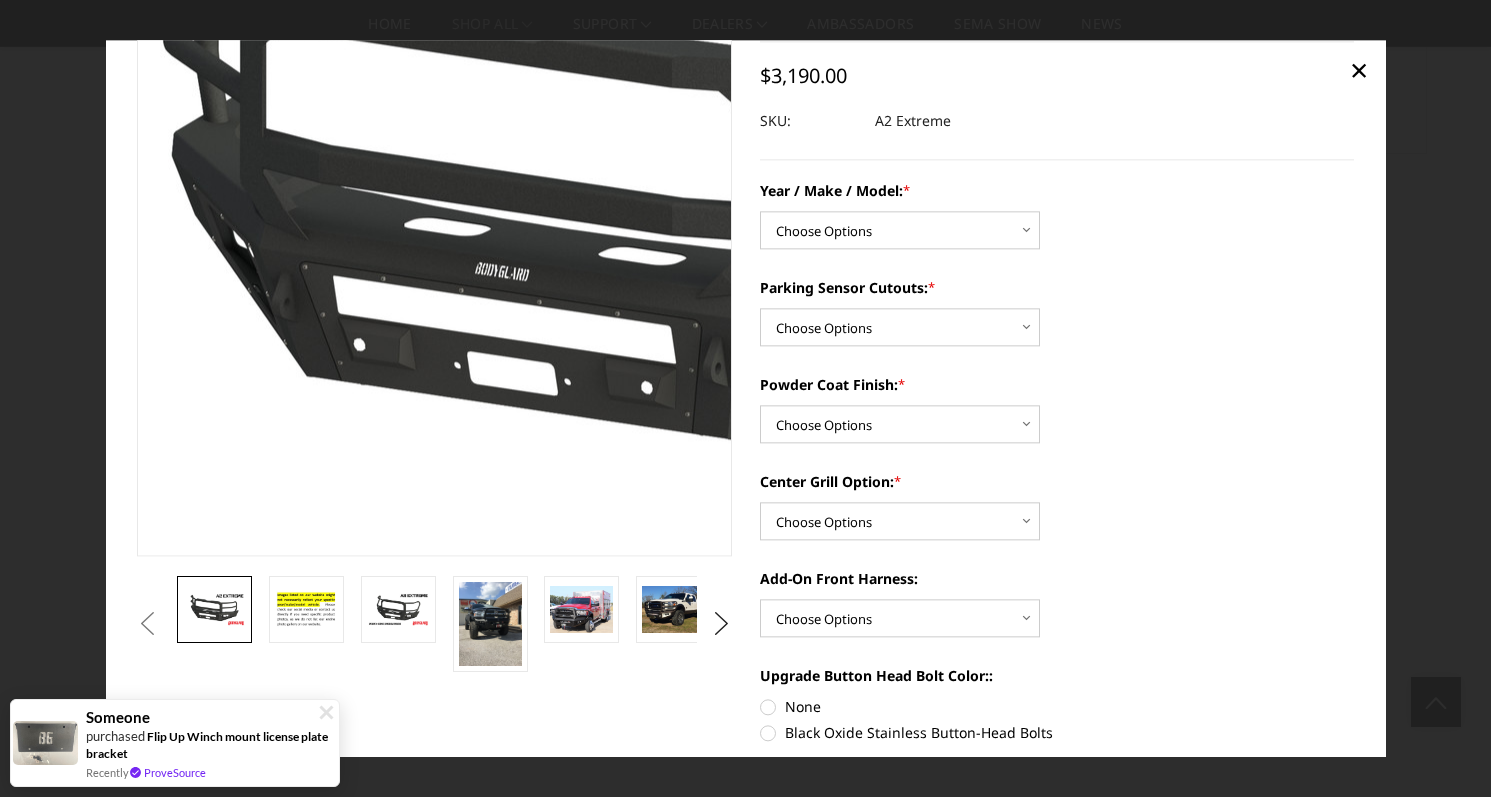 scroll, scrollTop: 120, scrollLeft: 0, axis: vertical 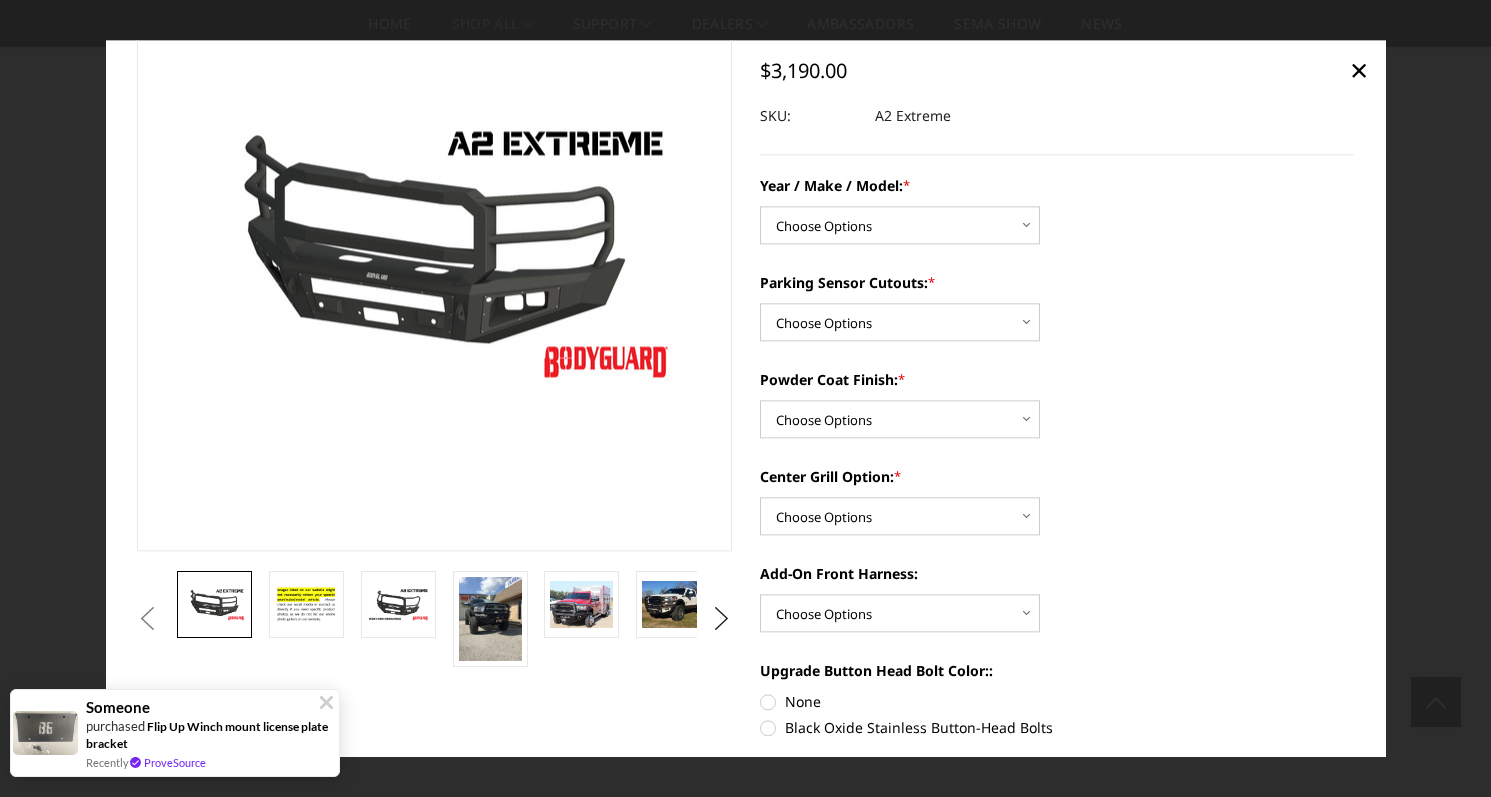click at bounding box center (326, 702) 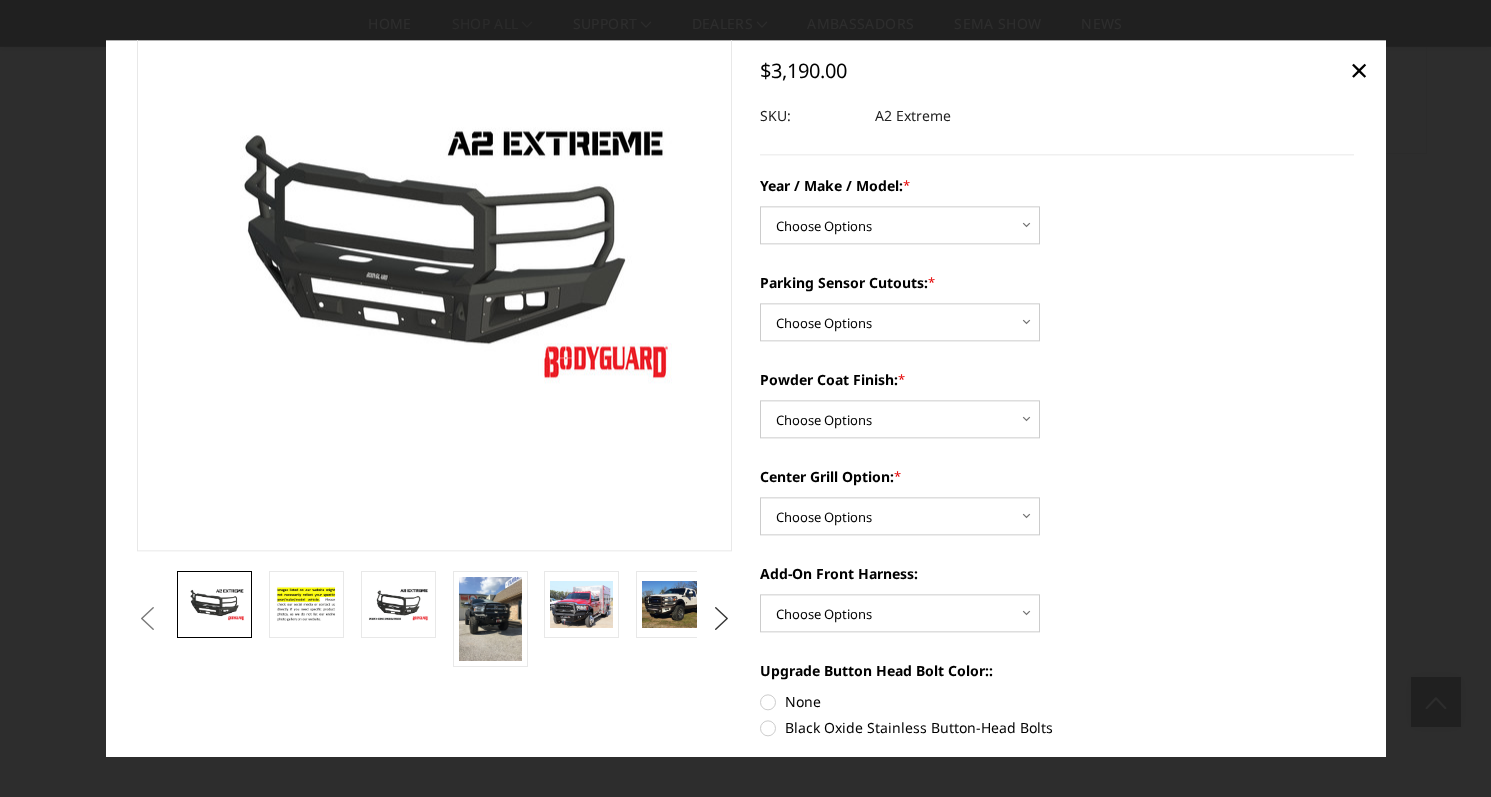 click on "Next" at bounding box center [721, 619] 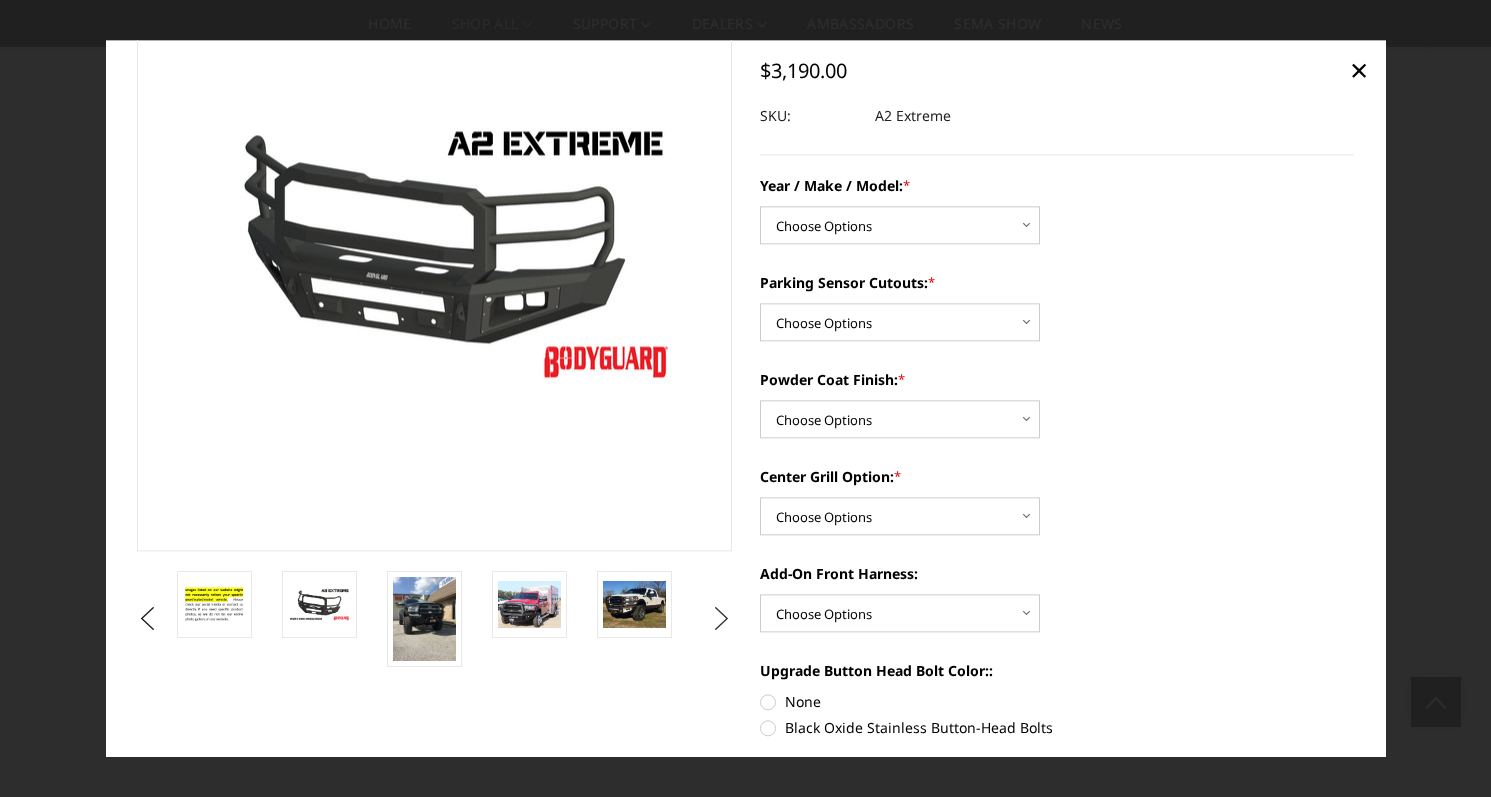 click on "Next" at bounding box center (721, 619) 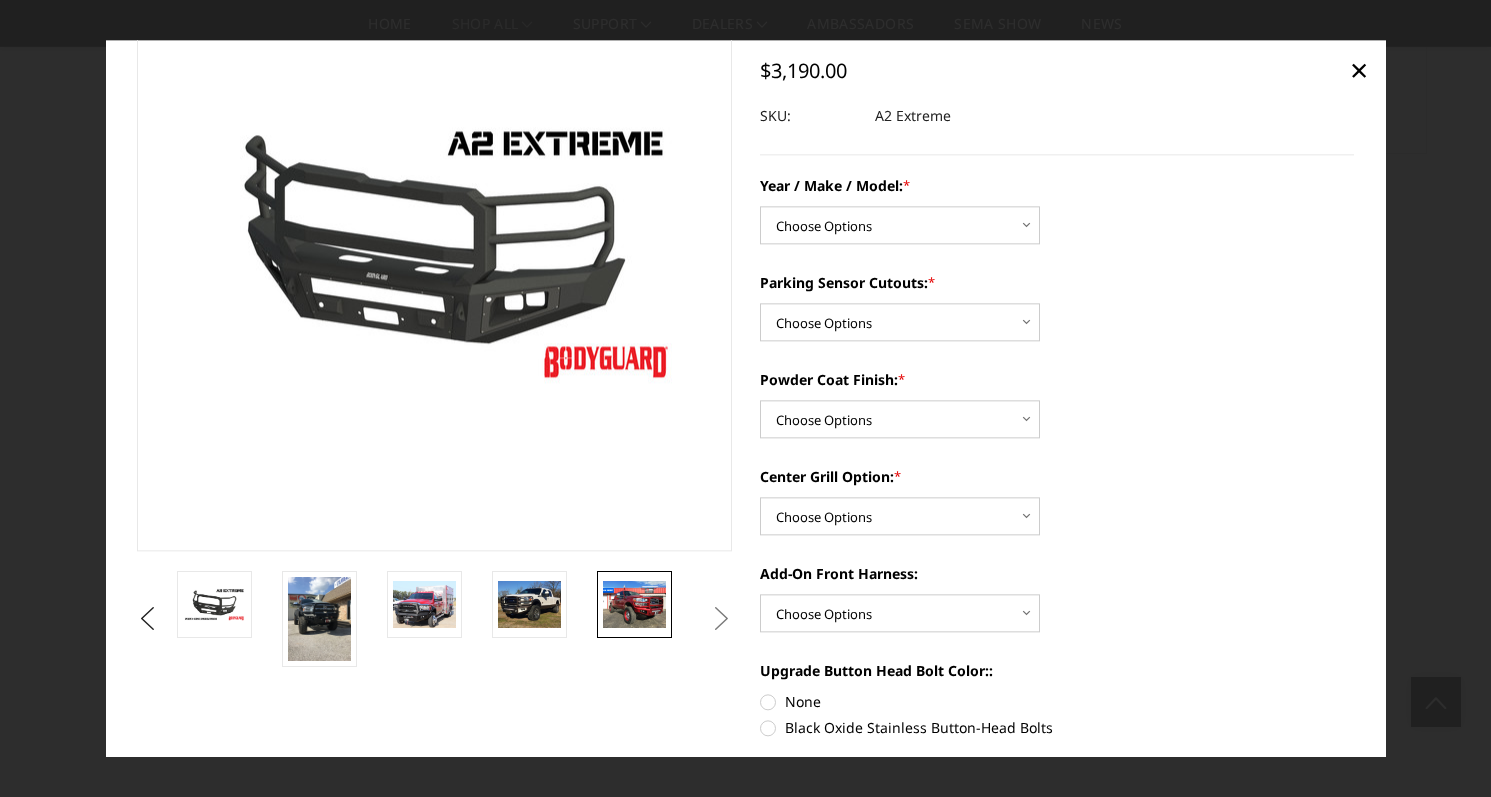 click at bounding box center [634, 604] 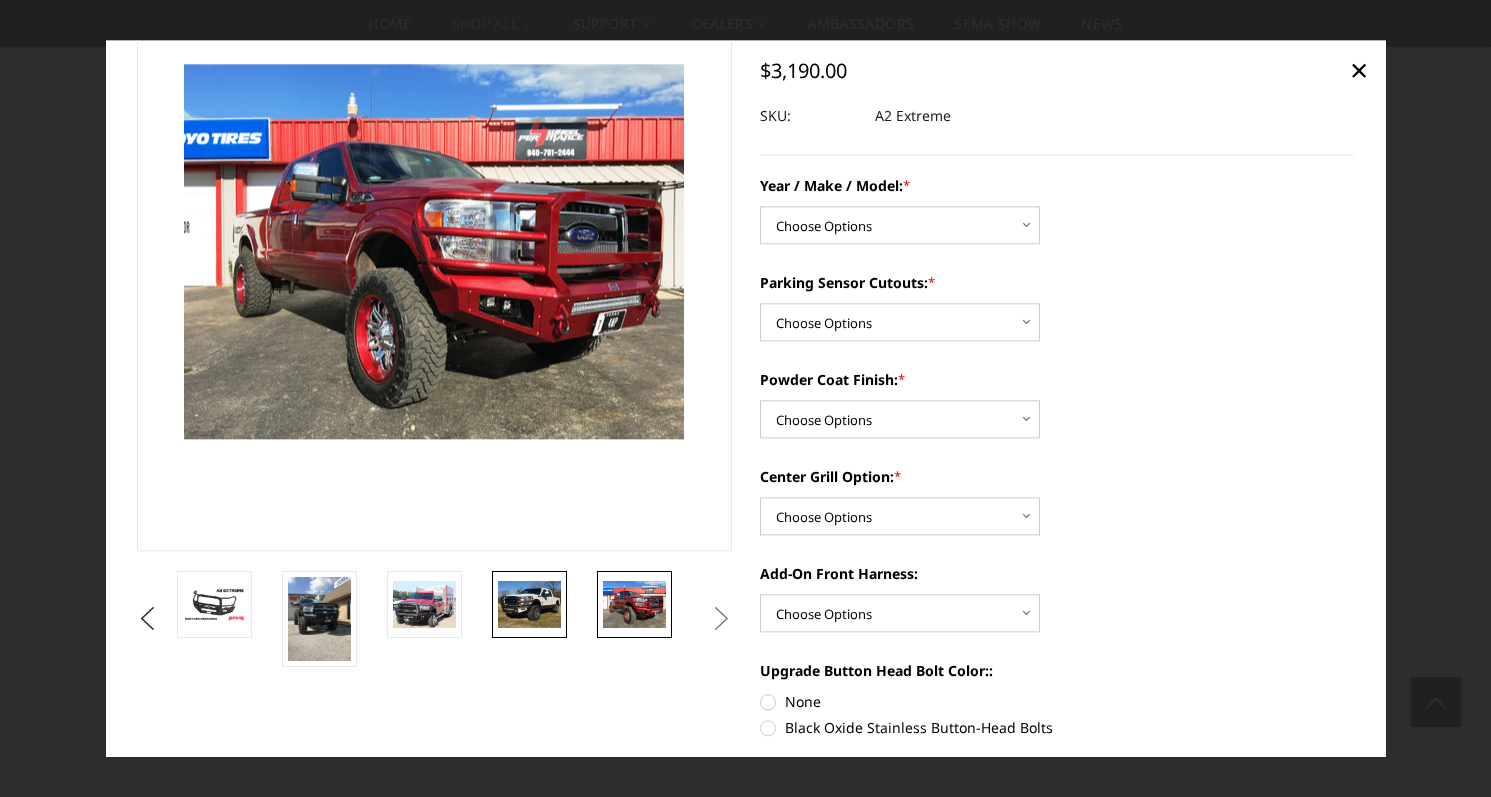click at bounding box center [529, 604] 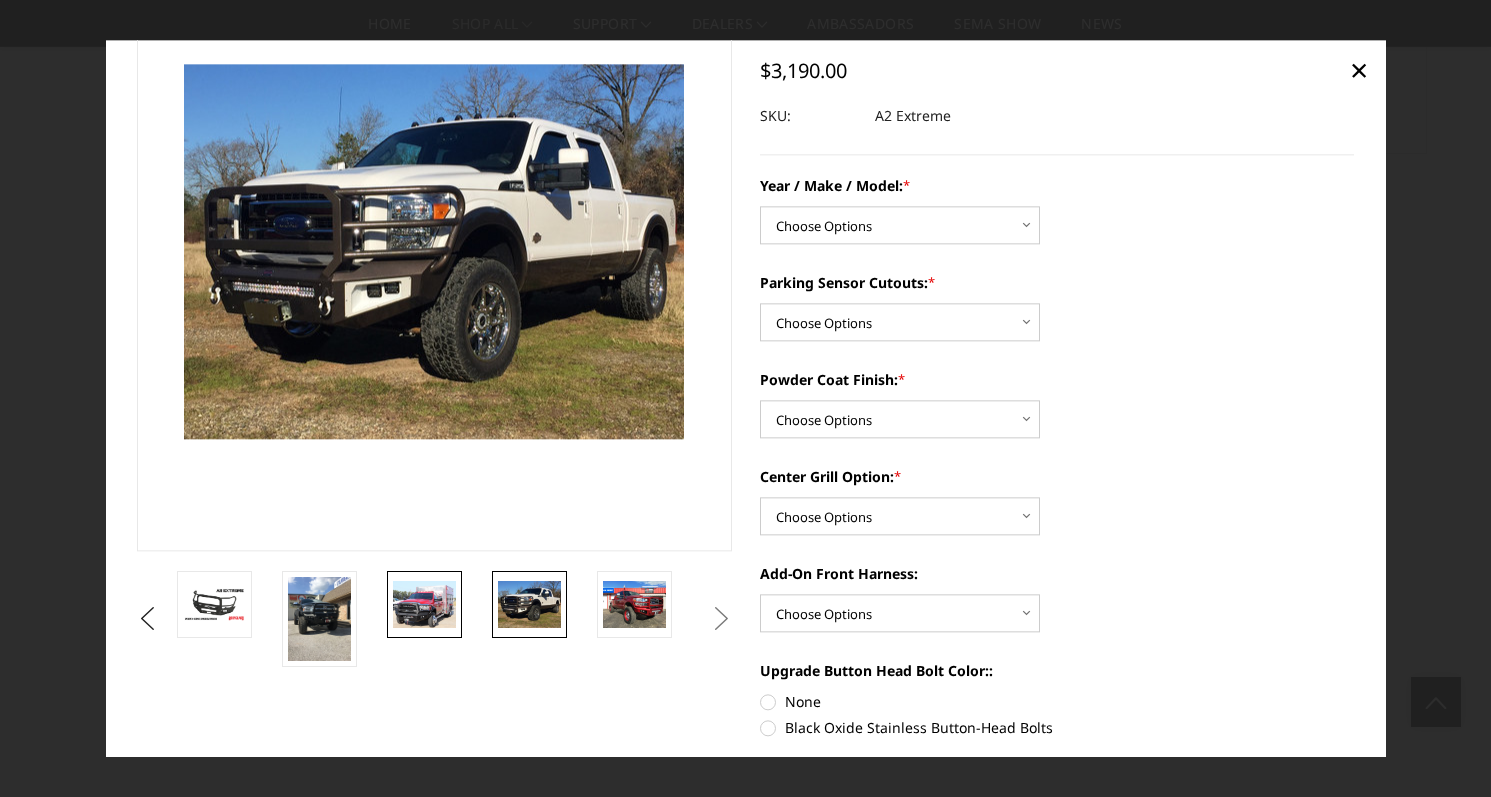 click at bounding box center (424, 604) 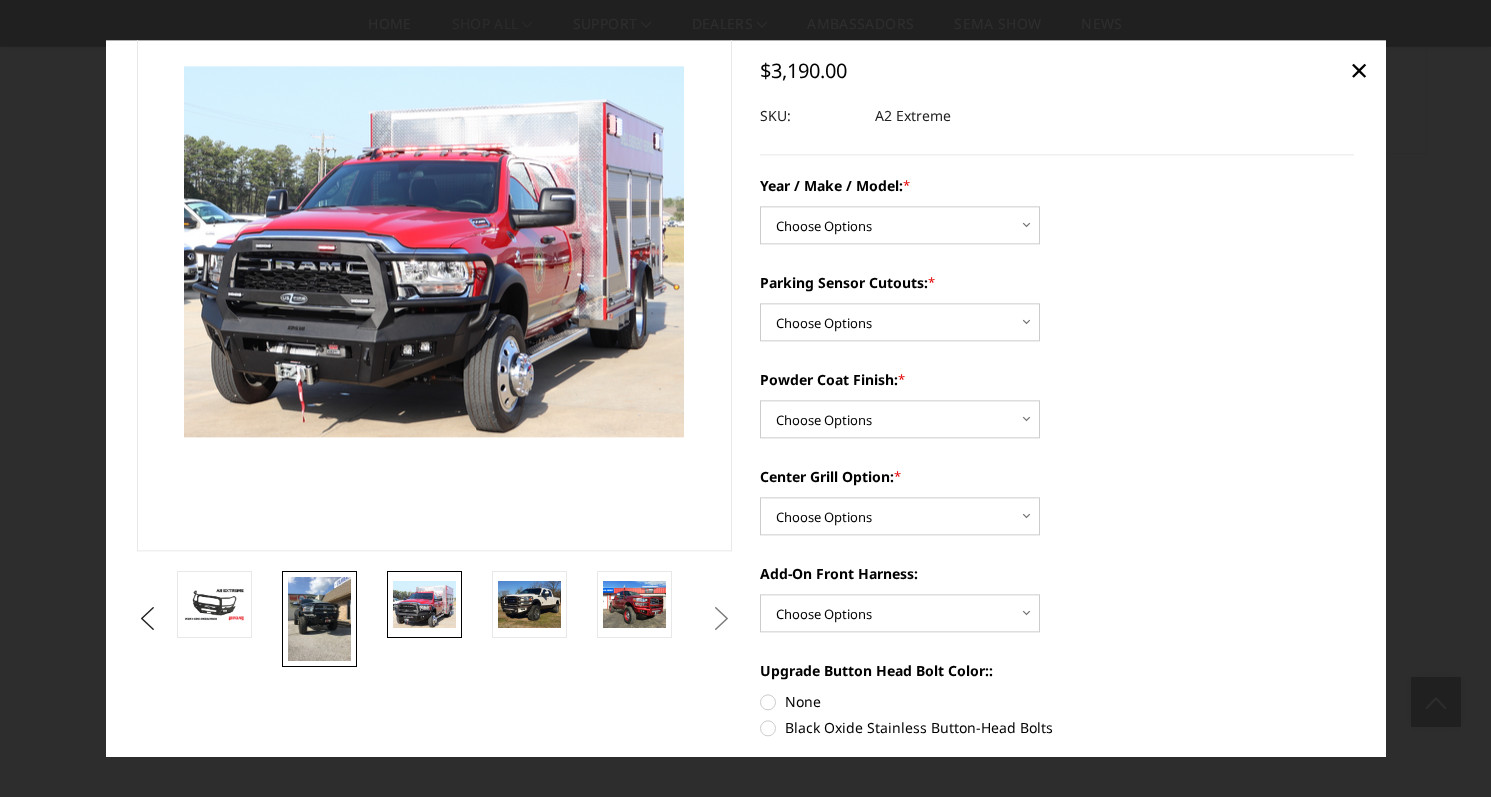 click at bounding box center (319, 619) 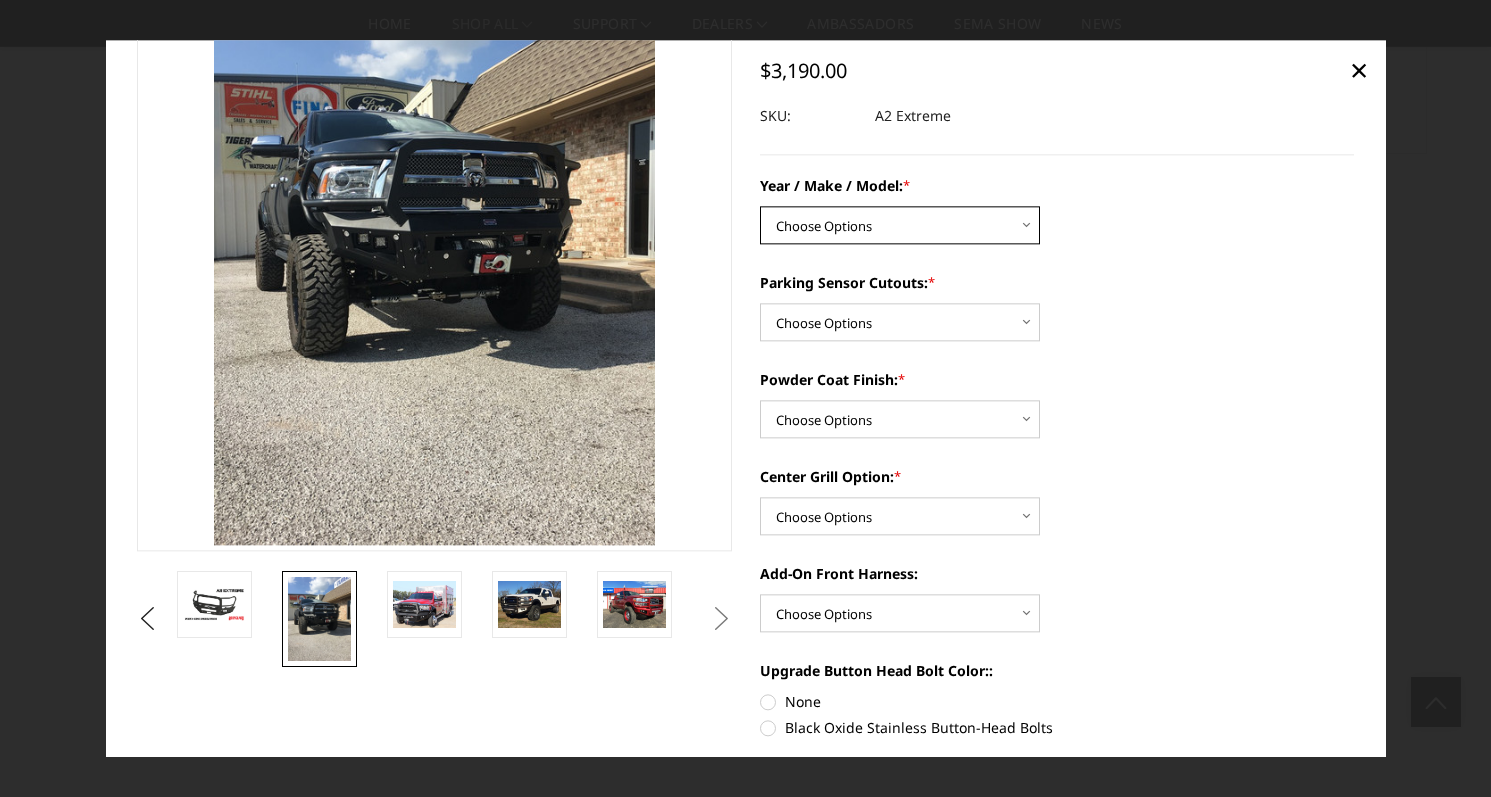 select on "1352" 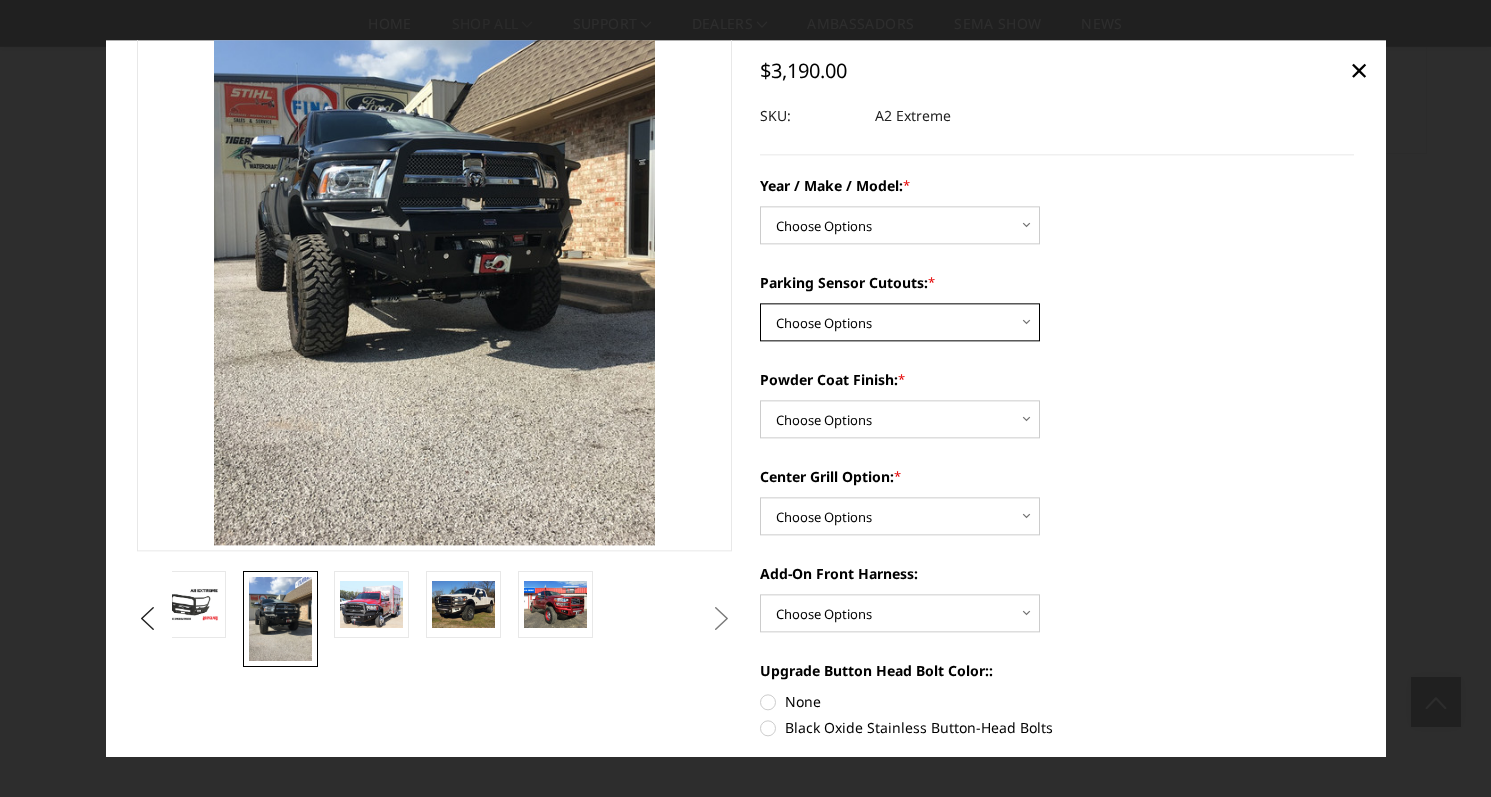 select on "540" 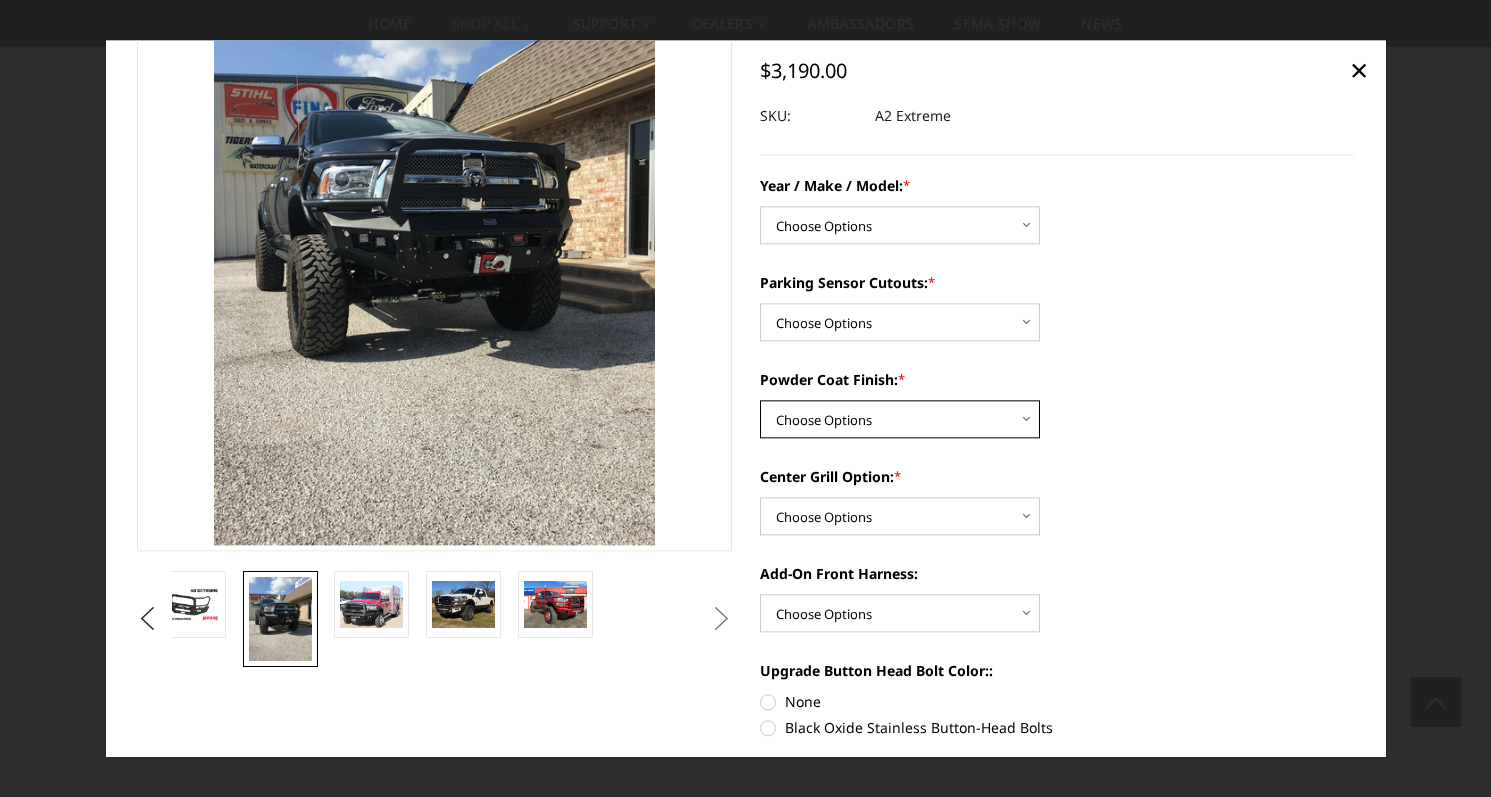 select on "518" 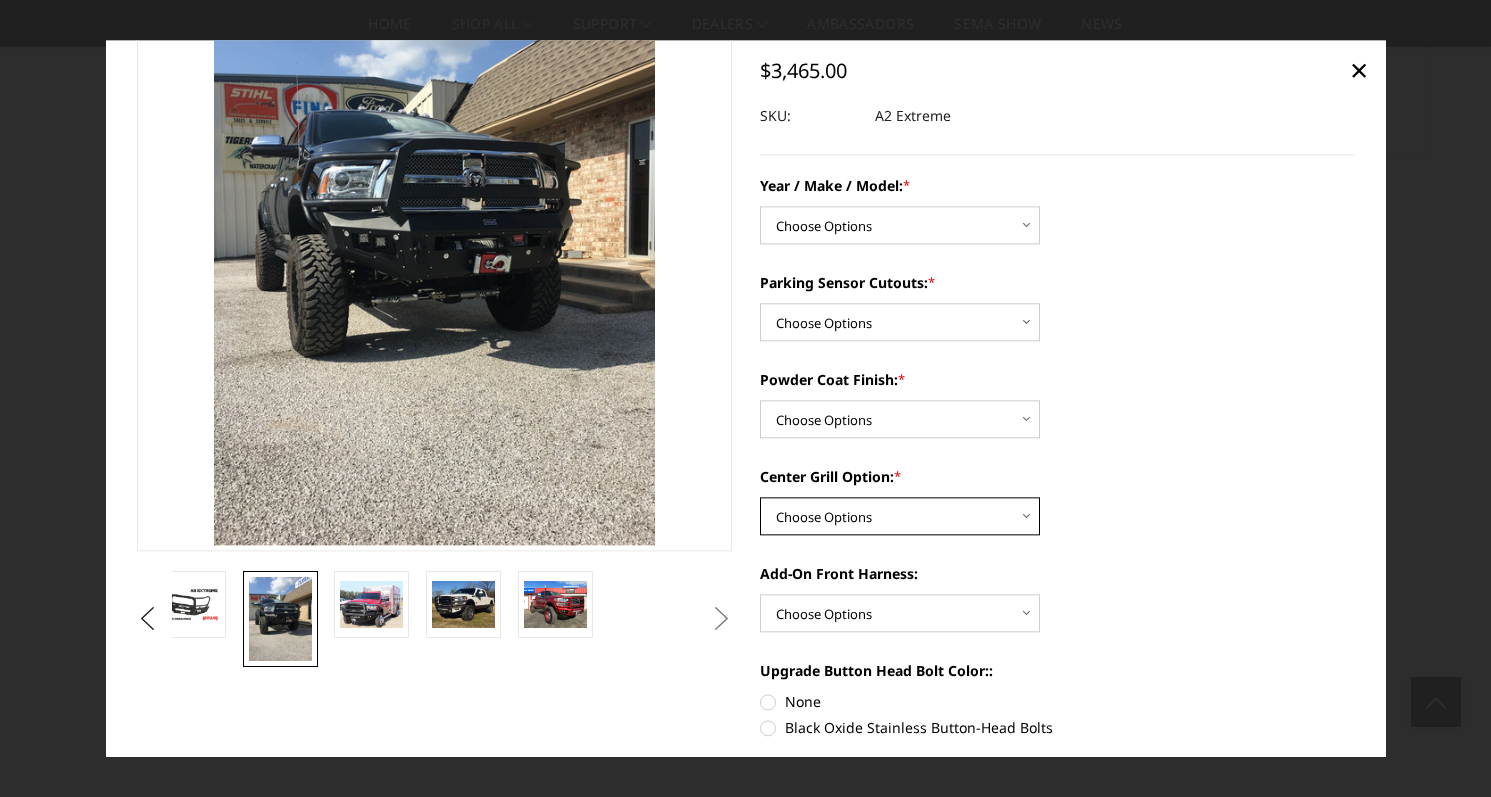select on "1080" 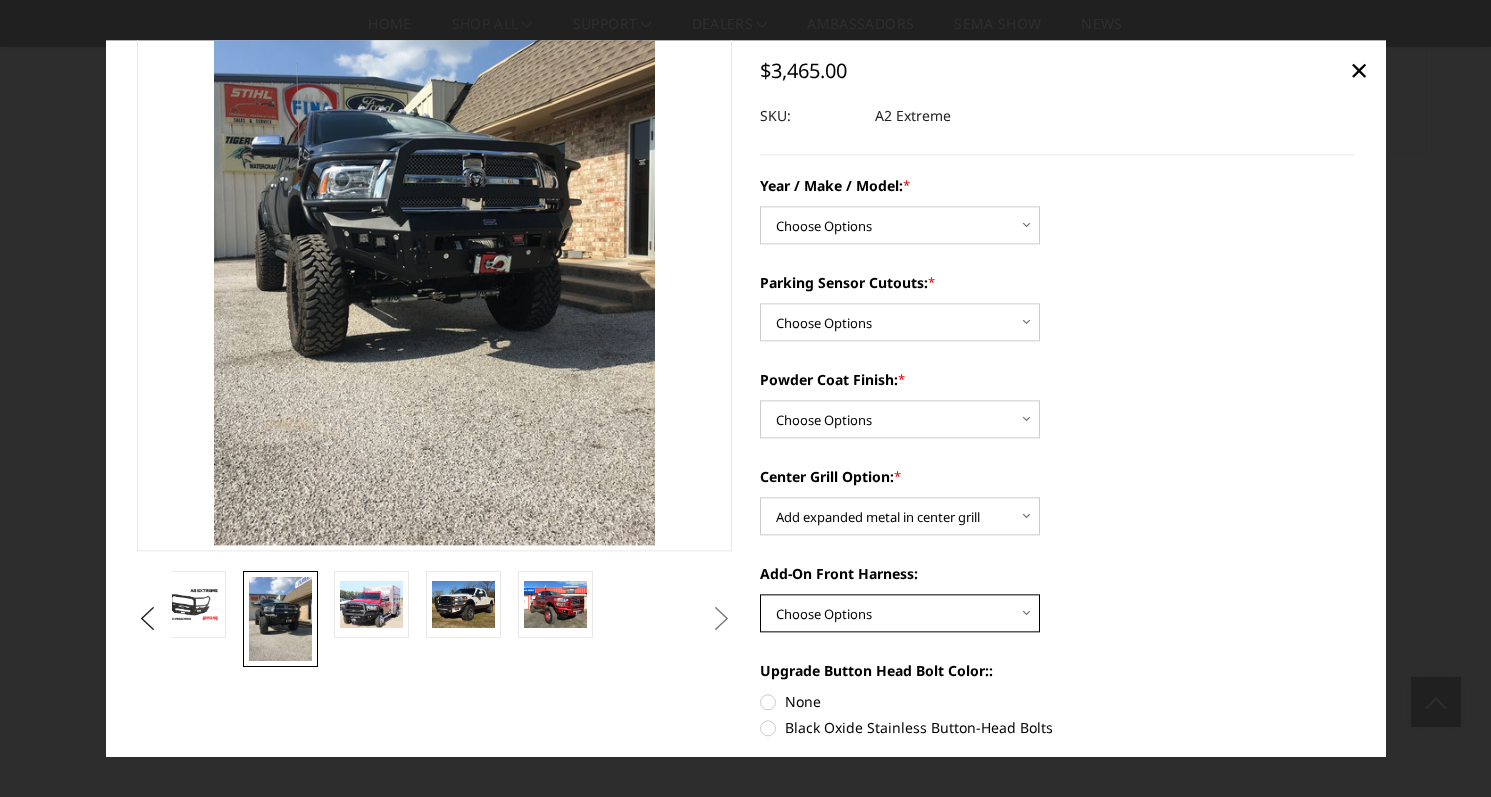 select on "1695" 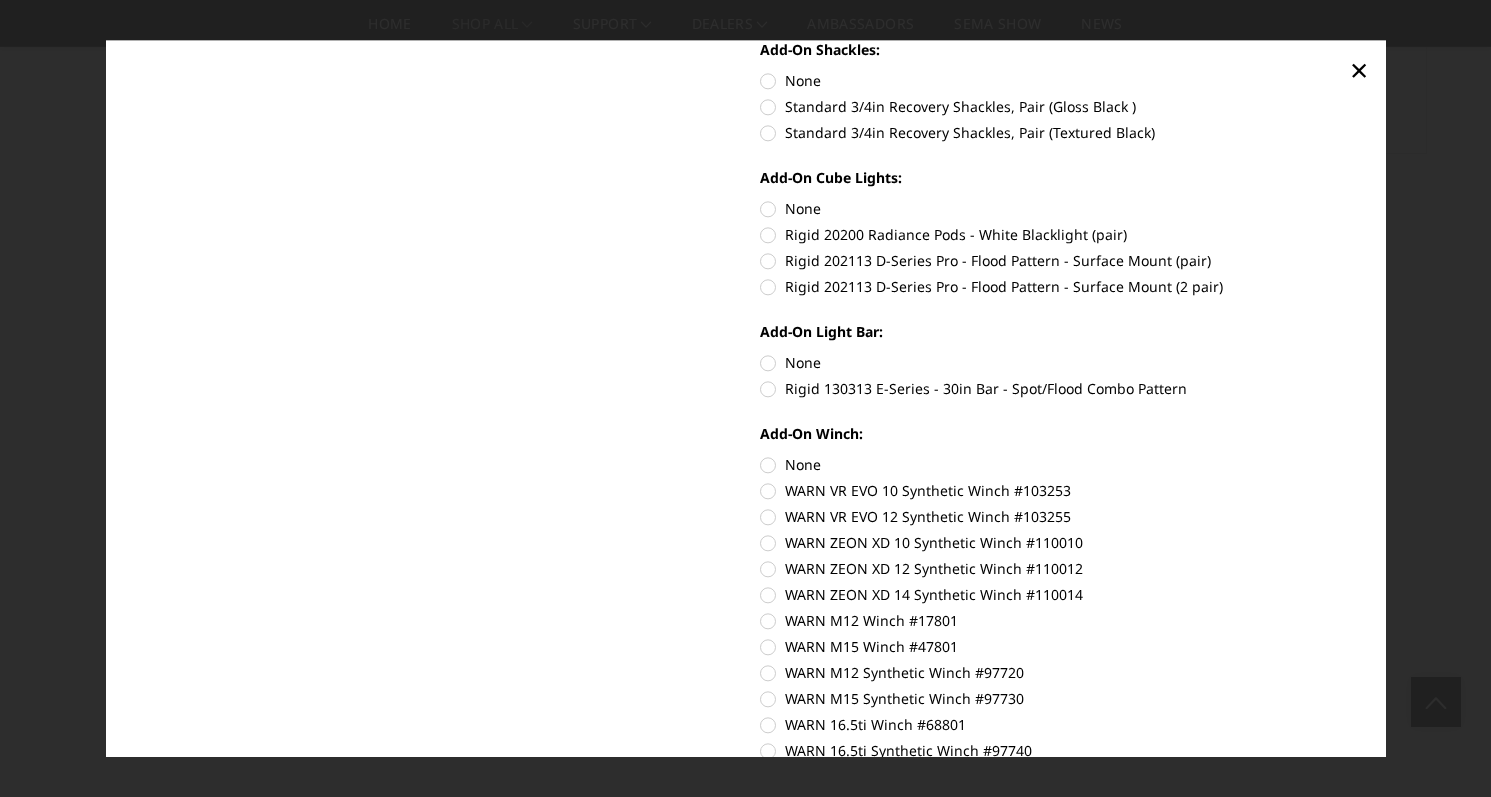 scroll, scrollTop: 837, scrollLeft: 0, axis: vertical 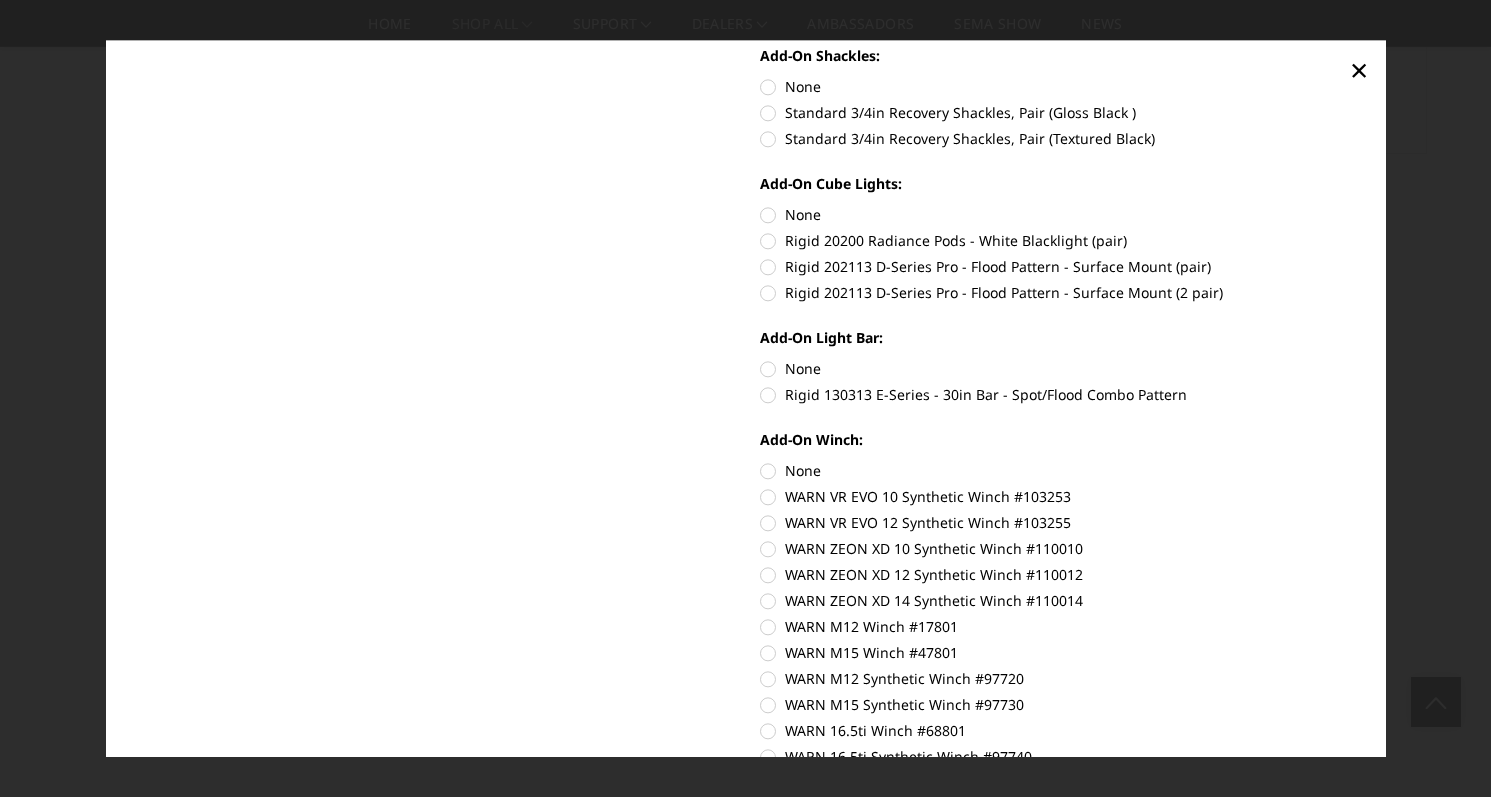 click on "Rigid 130313 E-Series - 30in Bar - Spot/Flood Combo Pattern" at bounding box center [1057, 394] 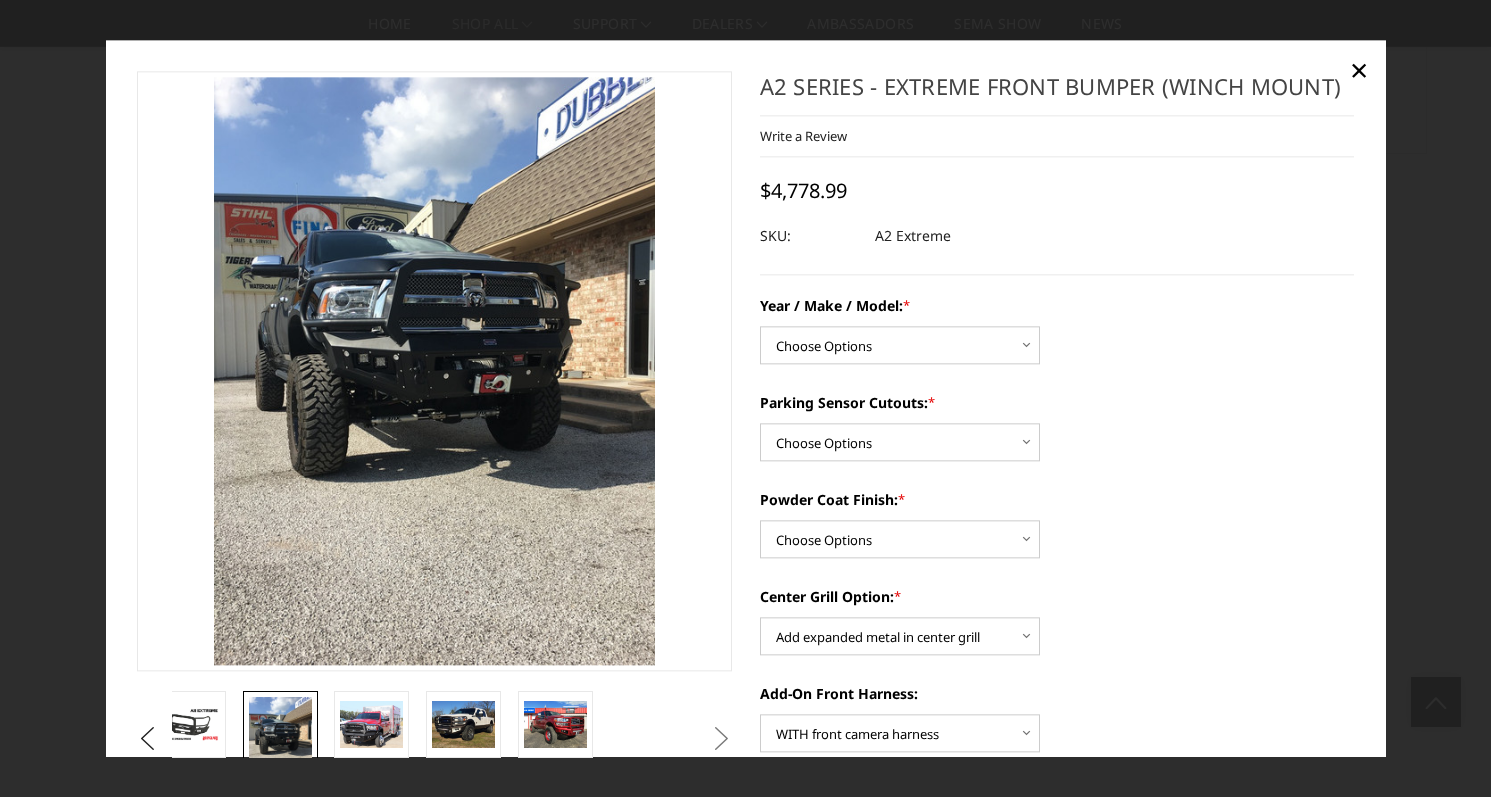 scroll, scrollTop: 0, scrollLeft: 0, axis: both 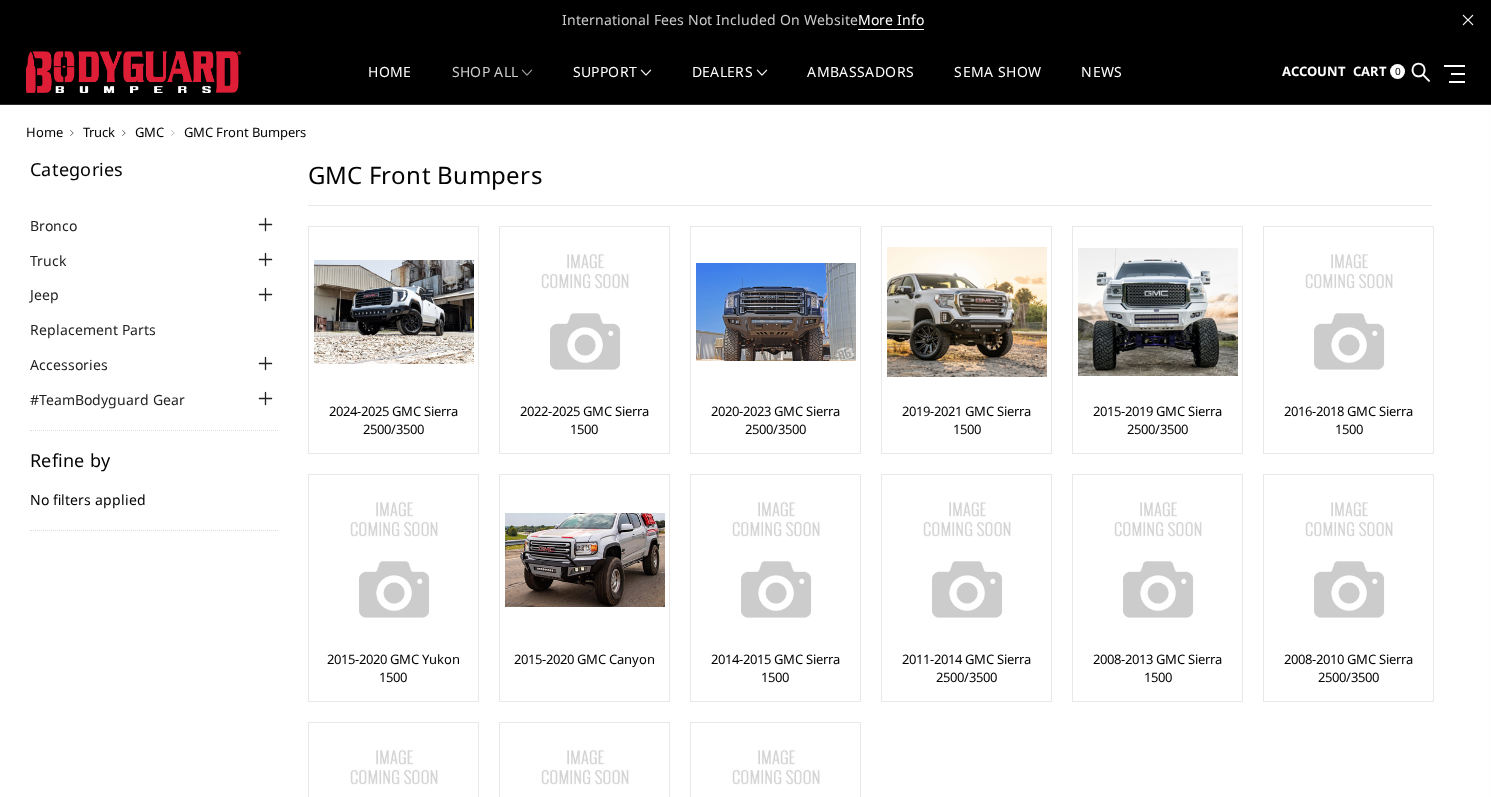 click at bounding box center (266, 260) 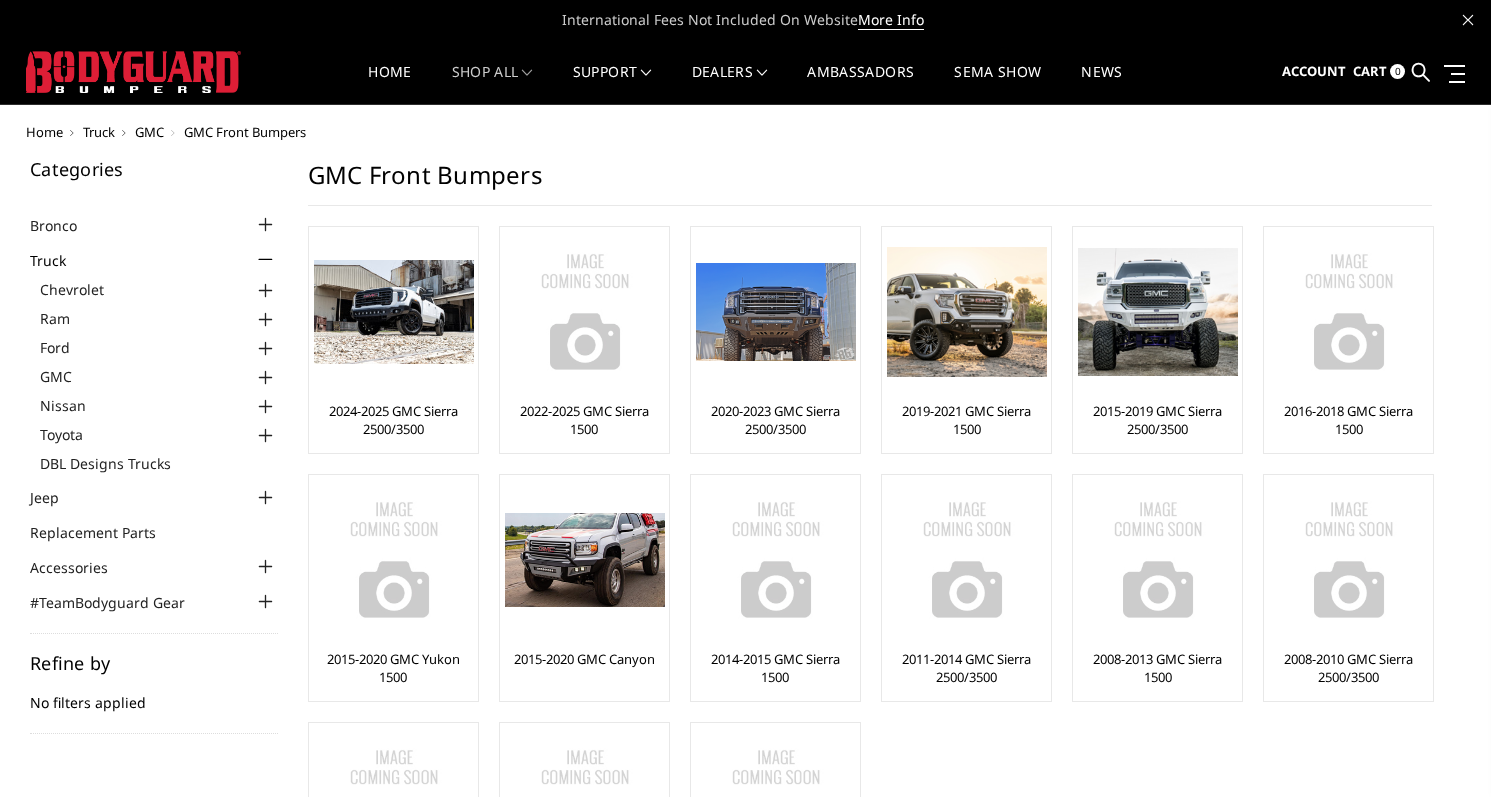 click at bounding box center [266, 378] 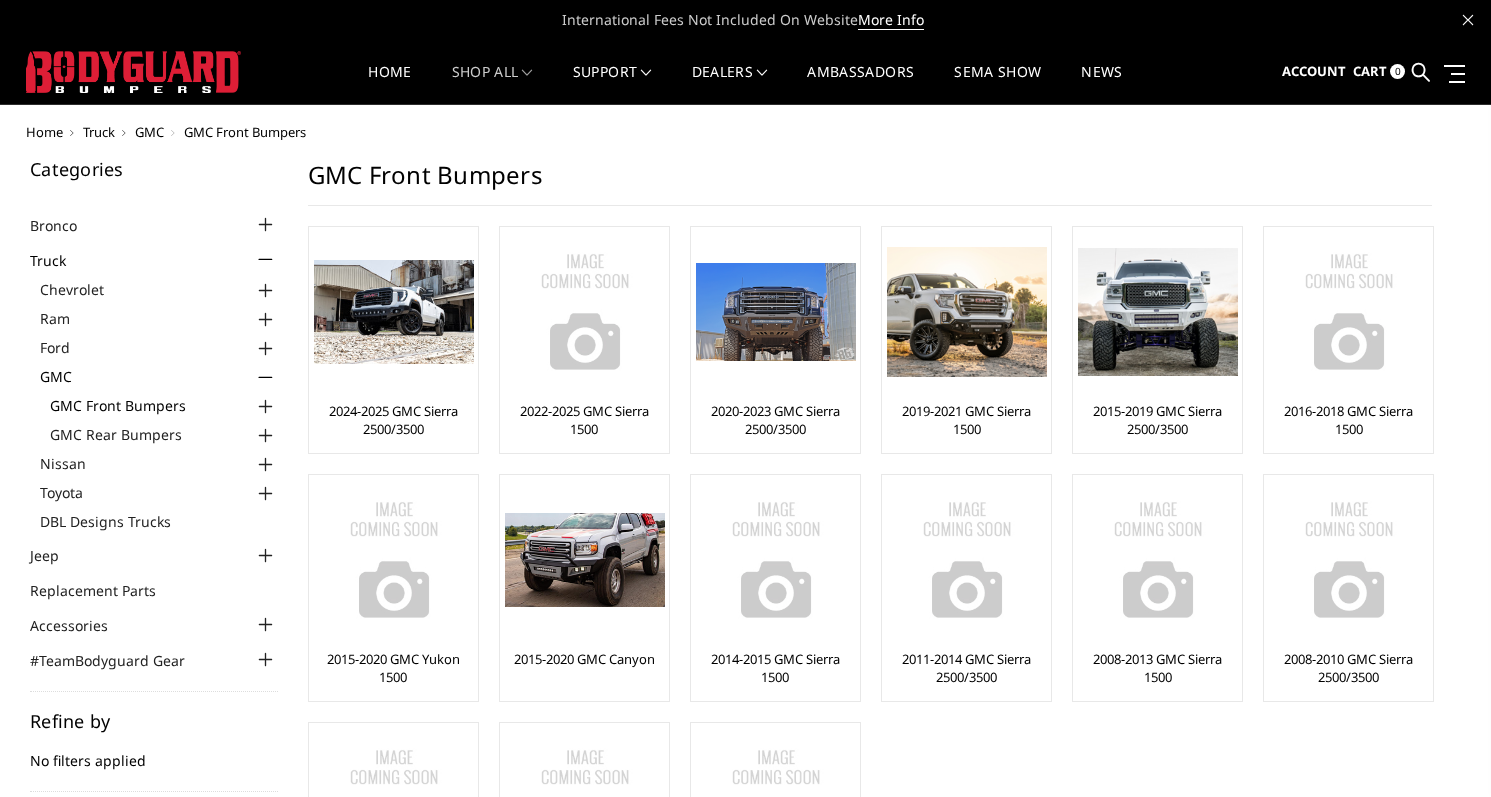 click on "GMC Front Bumpers" at bounding box center [164, 405] 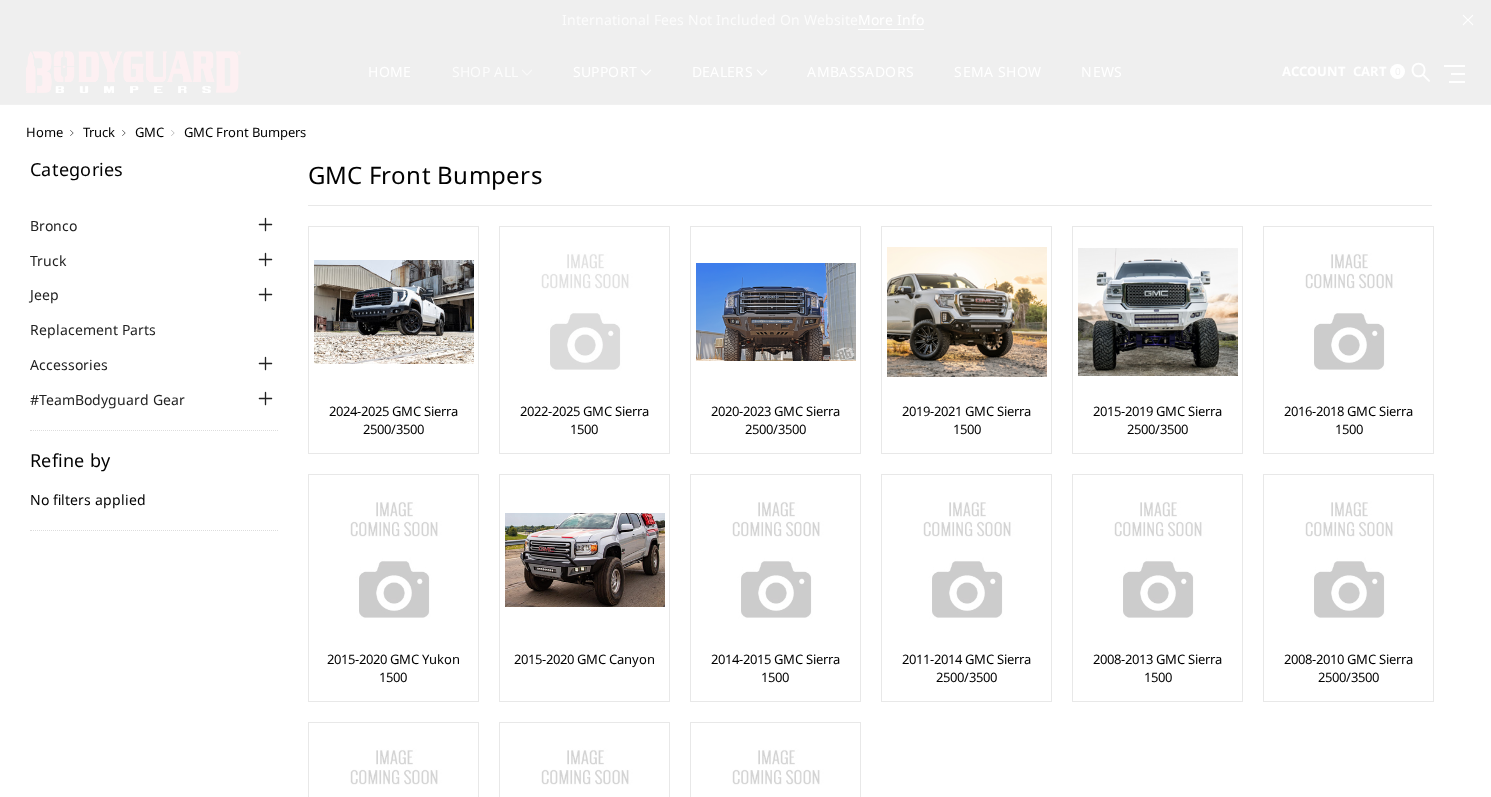scroll, scrollTop: 0, scrollLeft: 0, axis: both 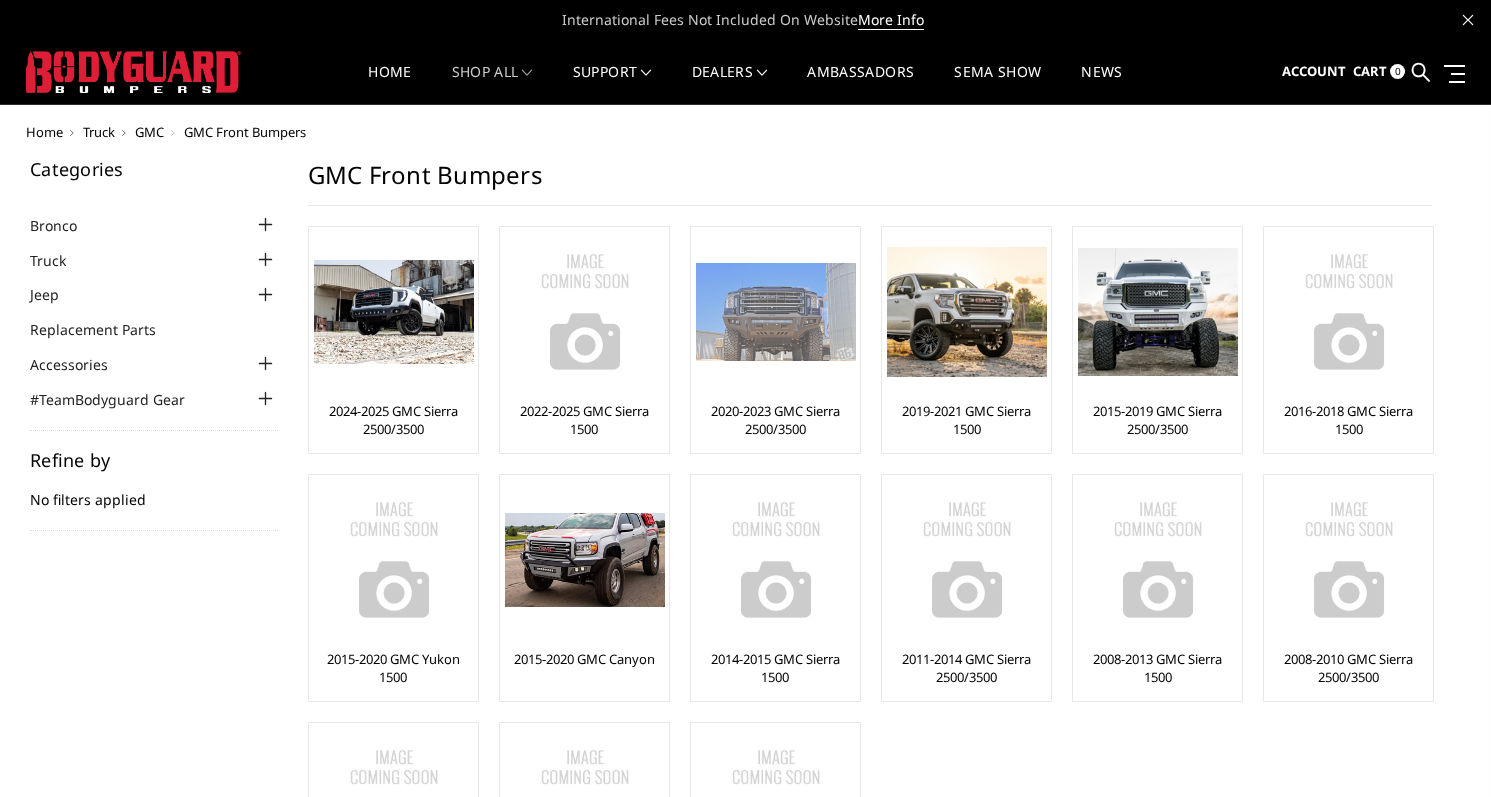 click at bounding box center [776, 312] 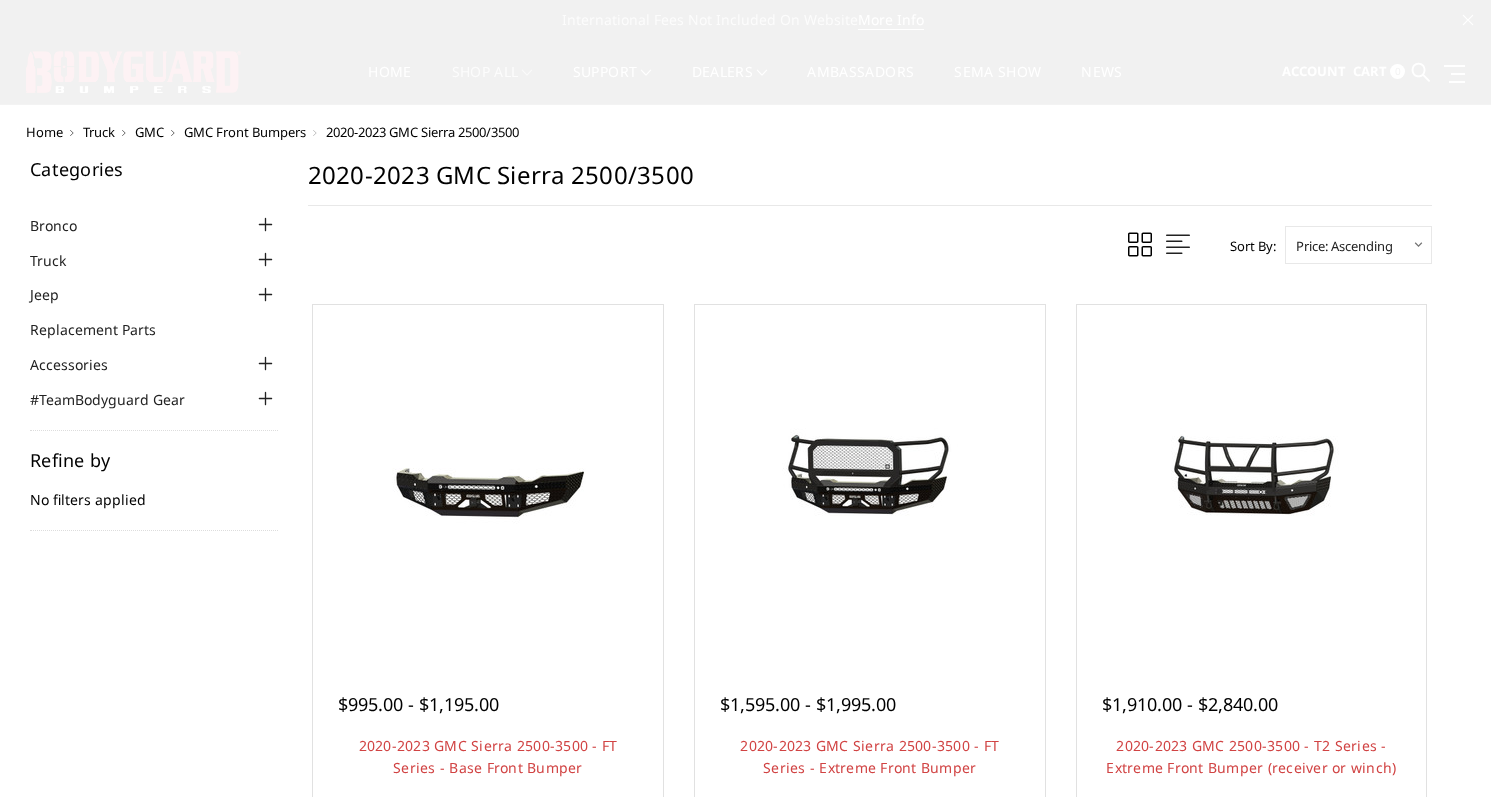 scroll, scrollTop: 0, scrollLeft: 0, axis: both 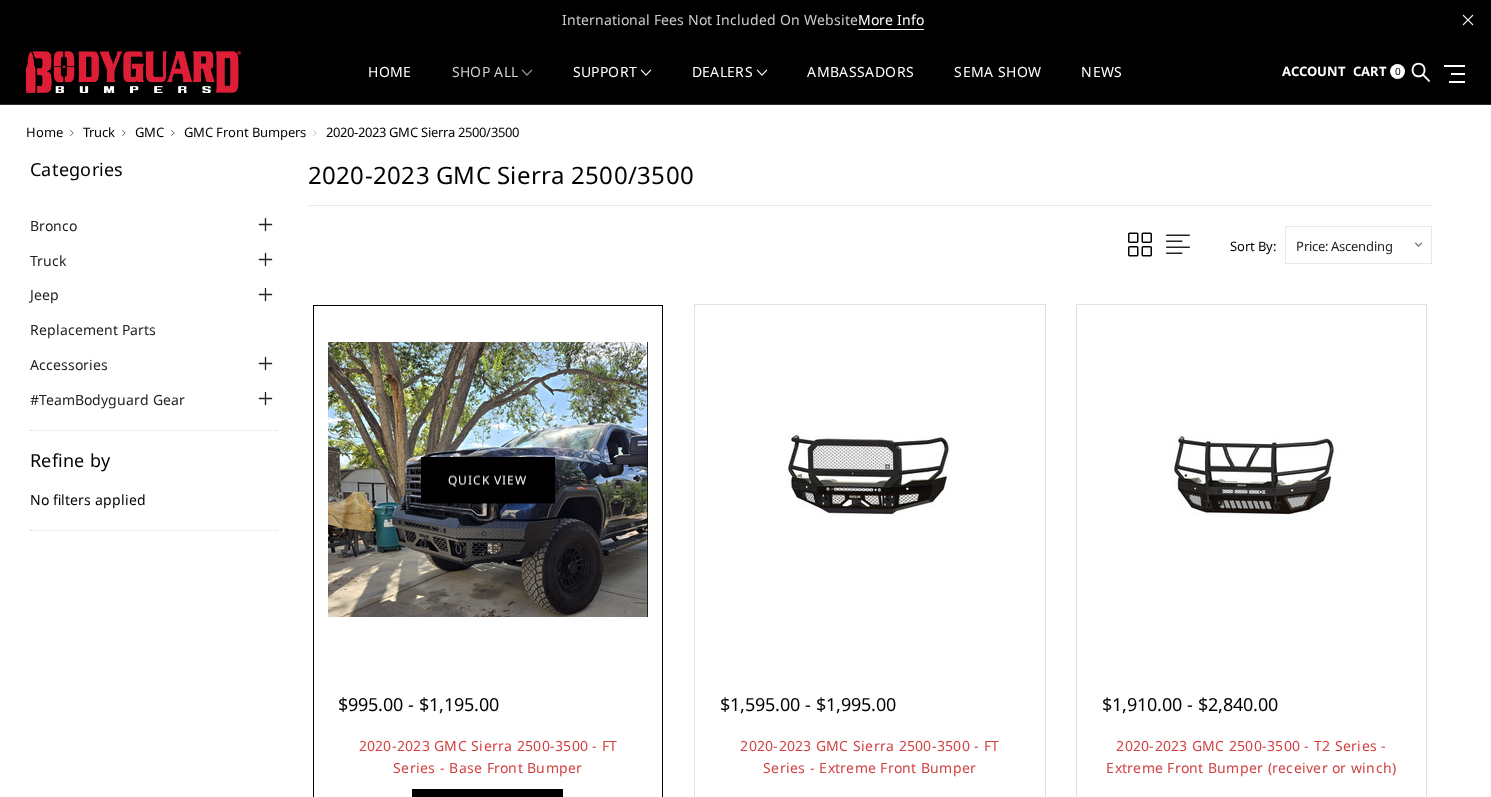 click on "Quick view" at bounding box center [488, 479] 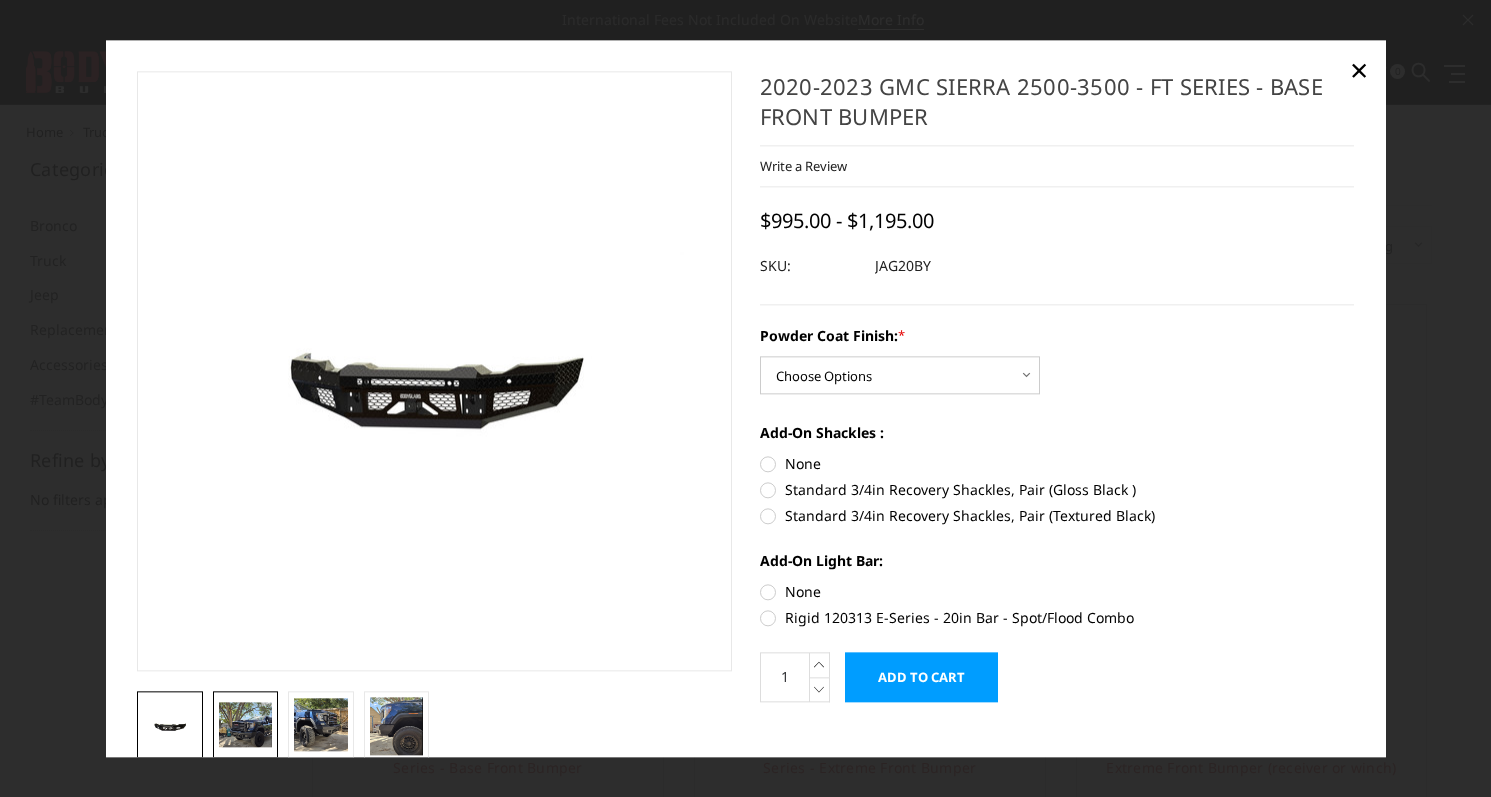 click at bounding box center [246, 725] 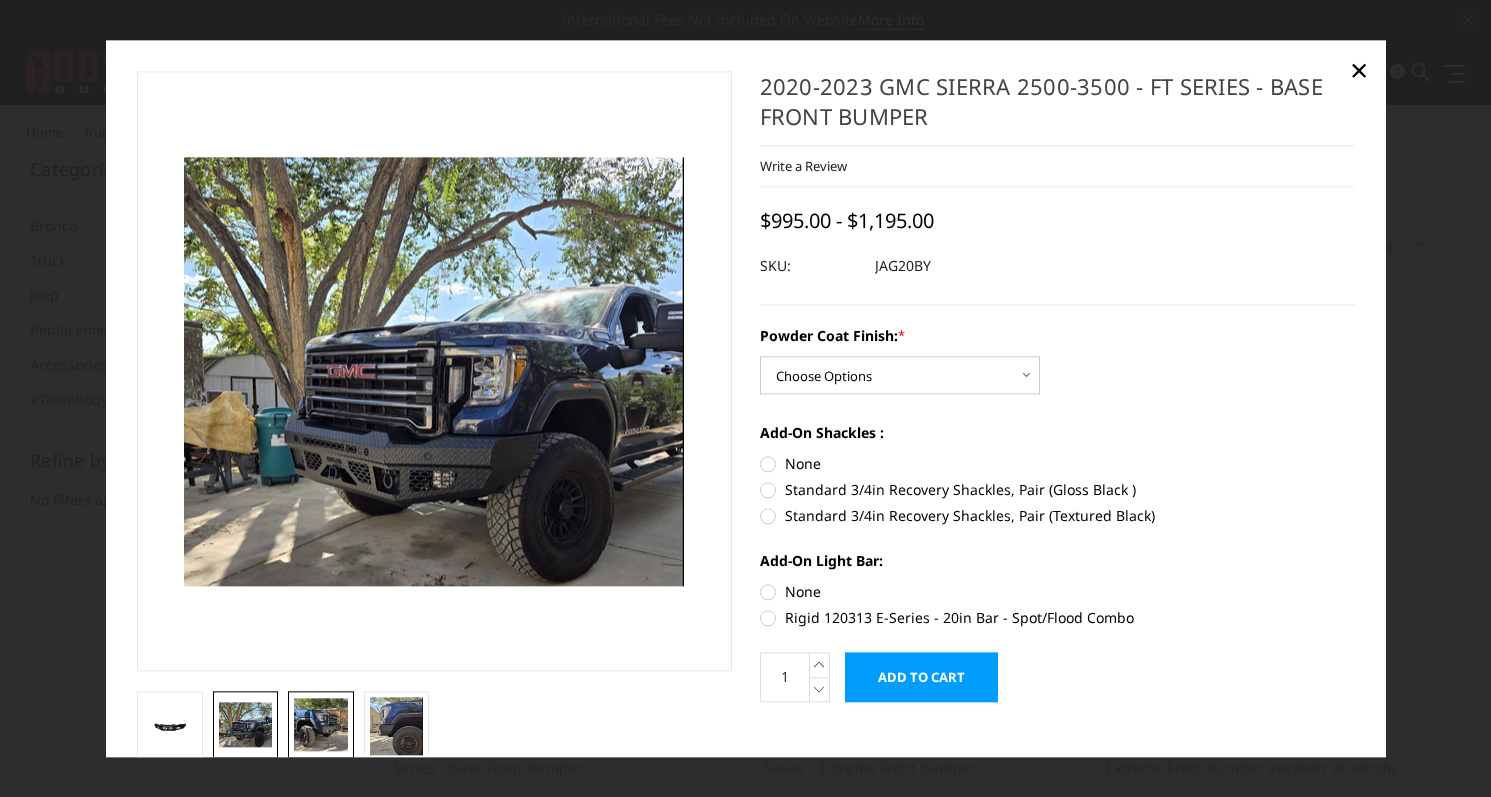 click at bounding box center (321, 725) 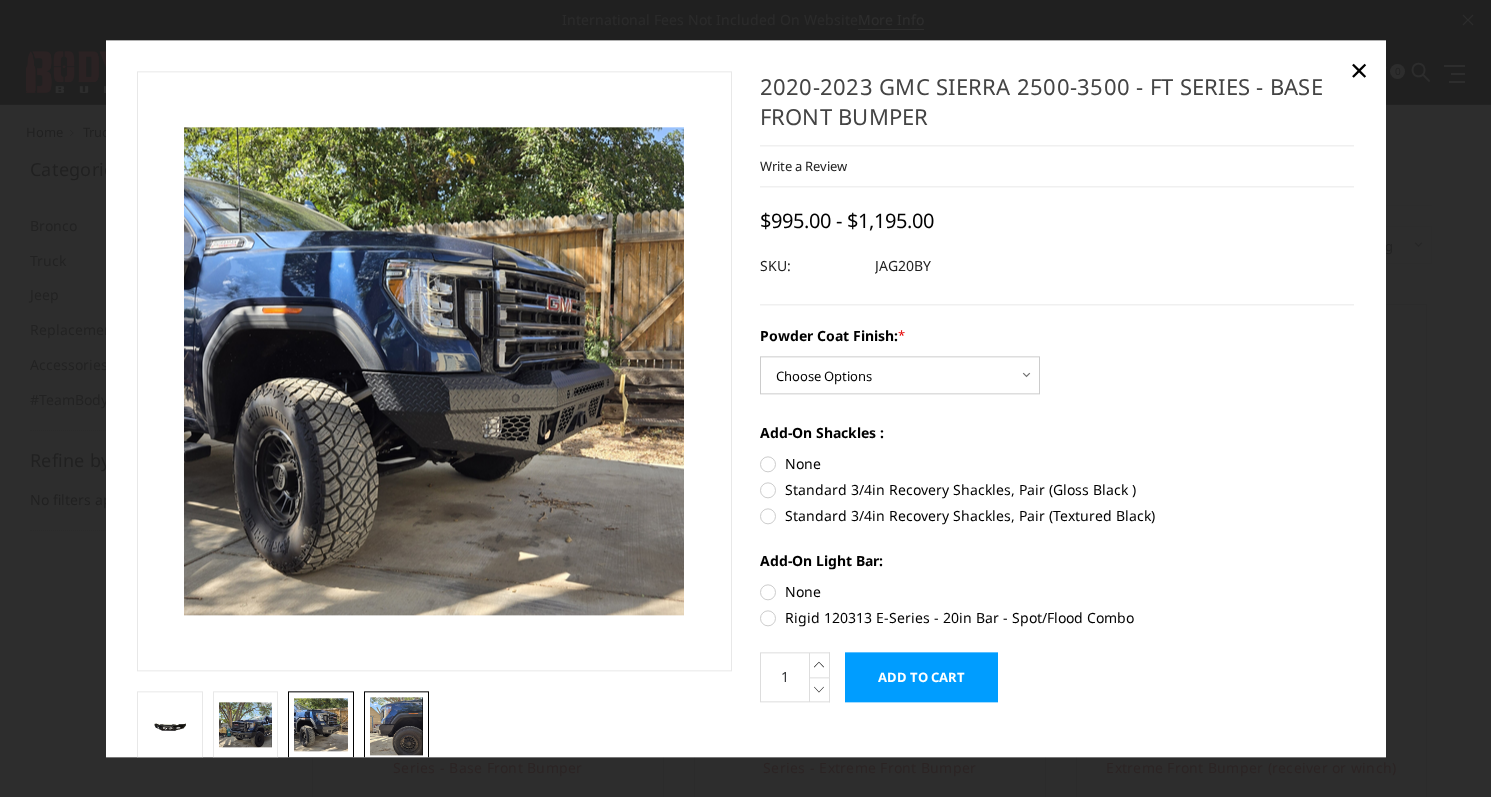 click at bounding box center (397, 726) 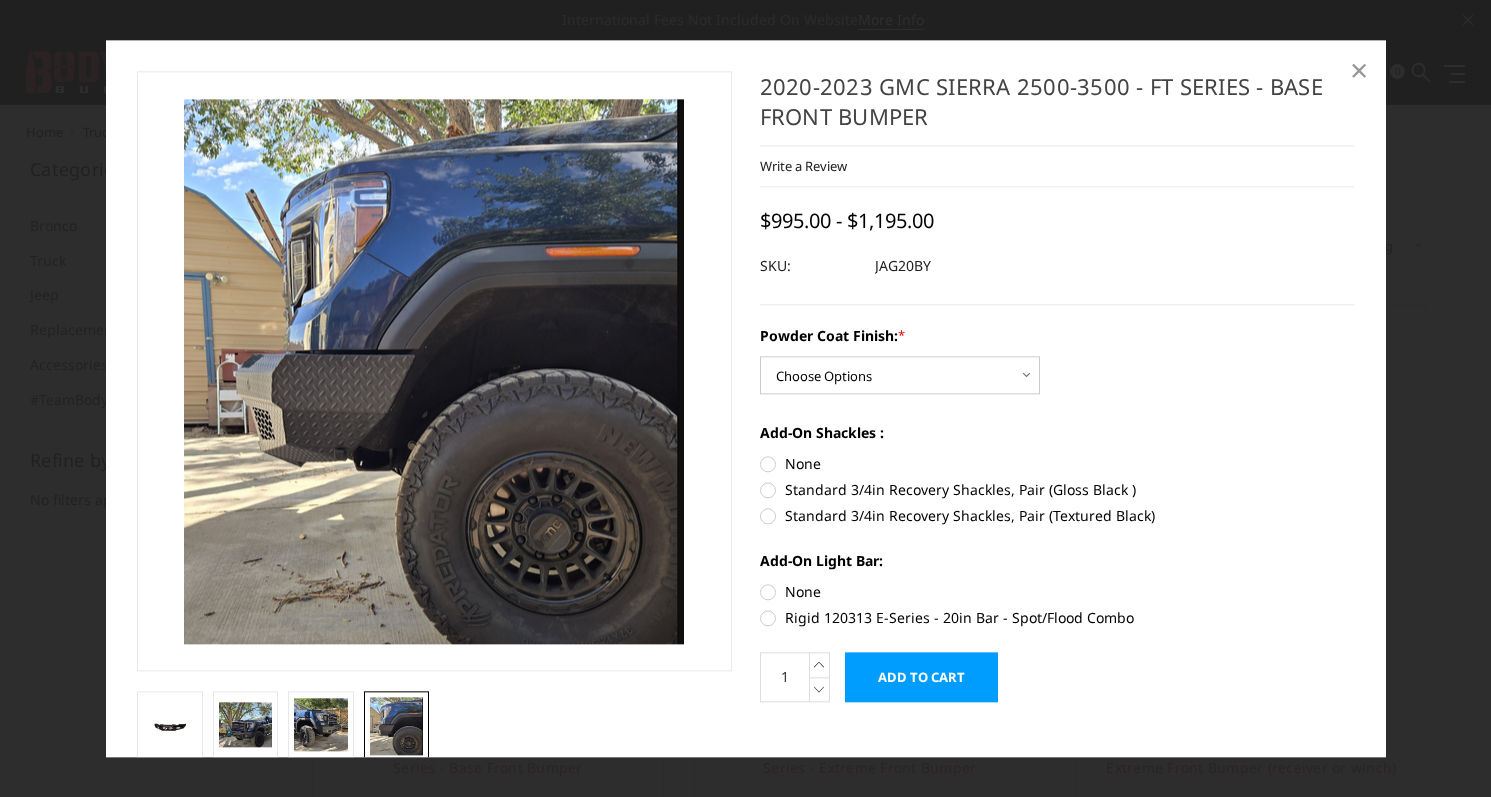 click on "×" at bounding box center (1359, 70) 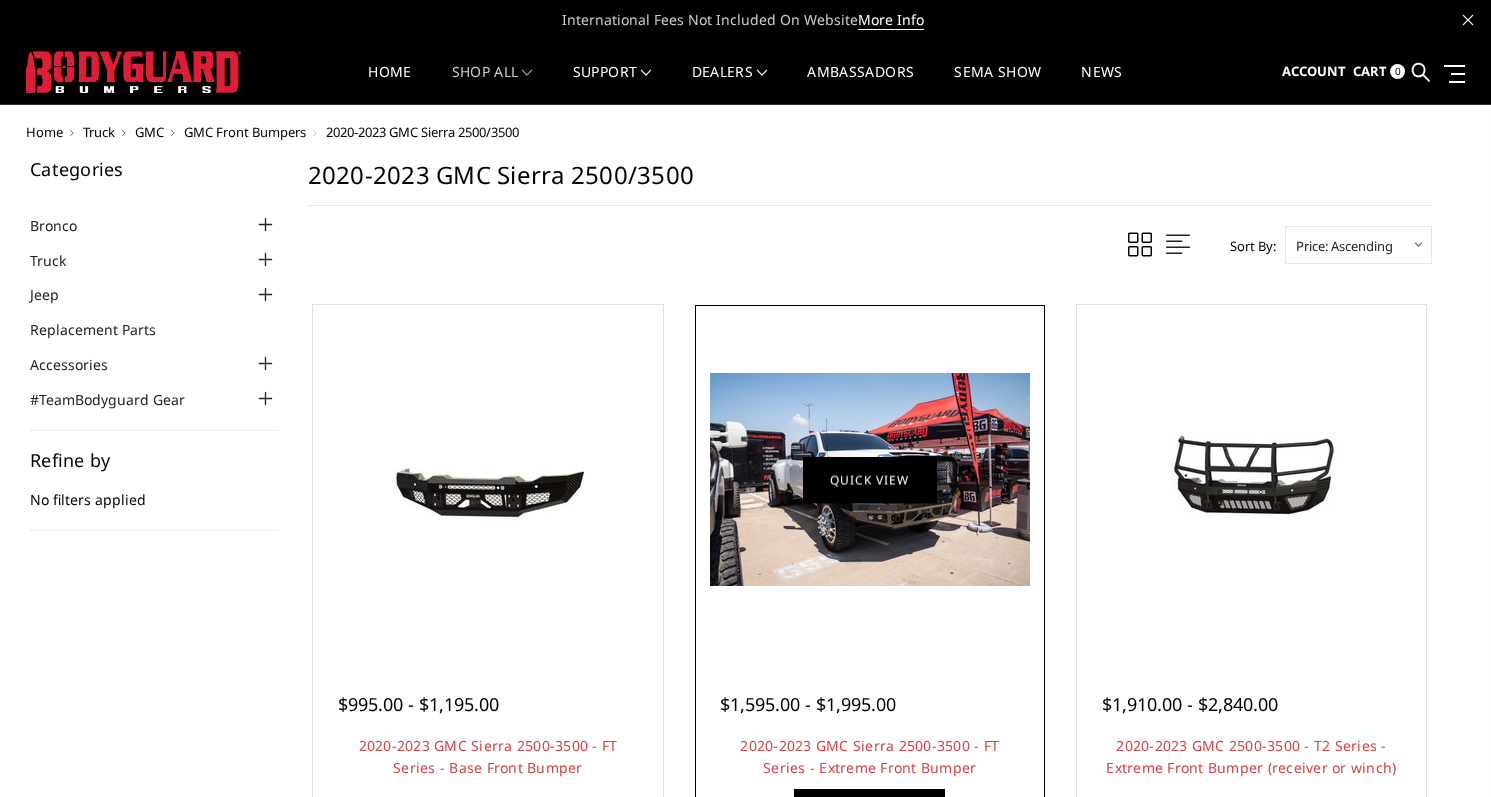 click on "Quick view" at bounding box center (870, 479) 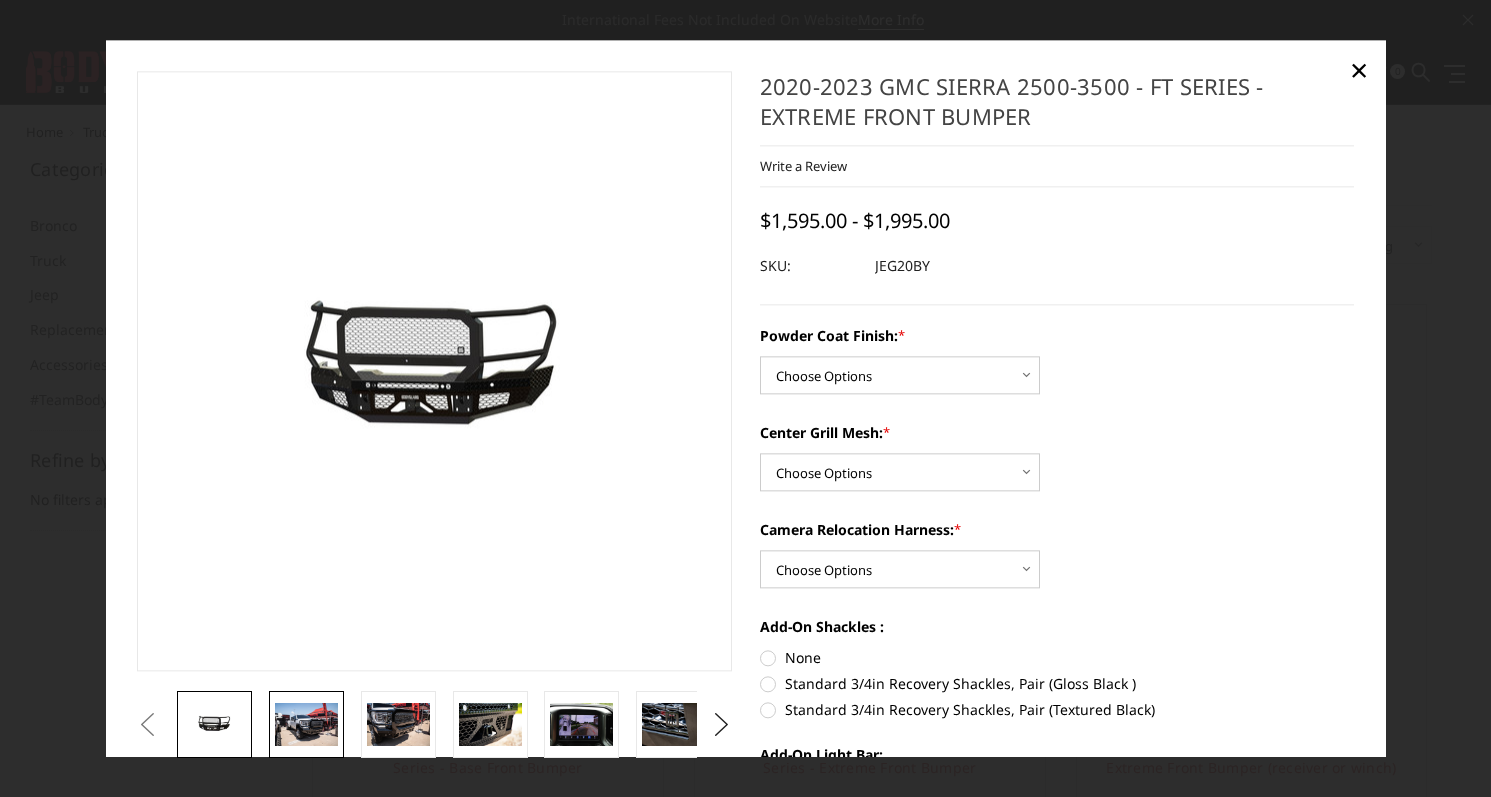 click at bounding box center [306, 725] 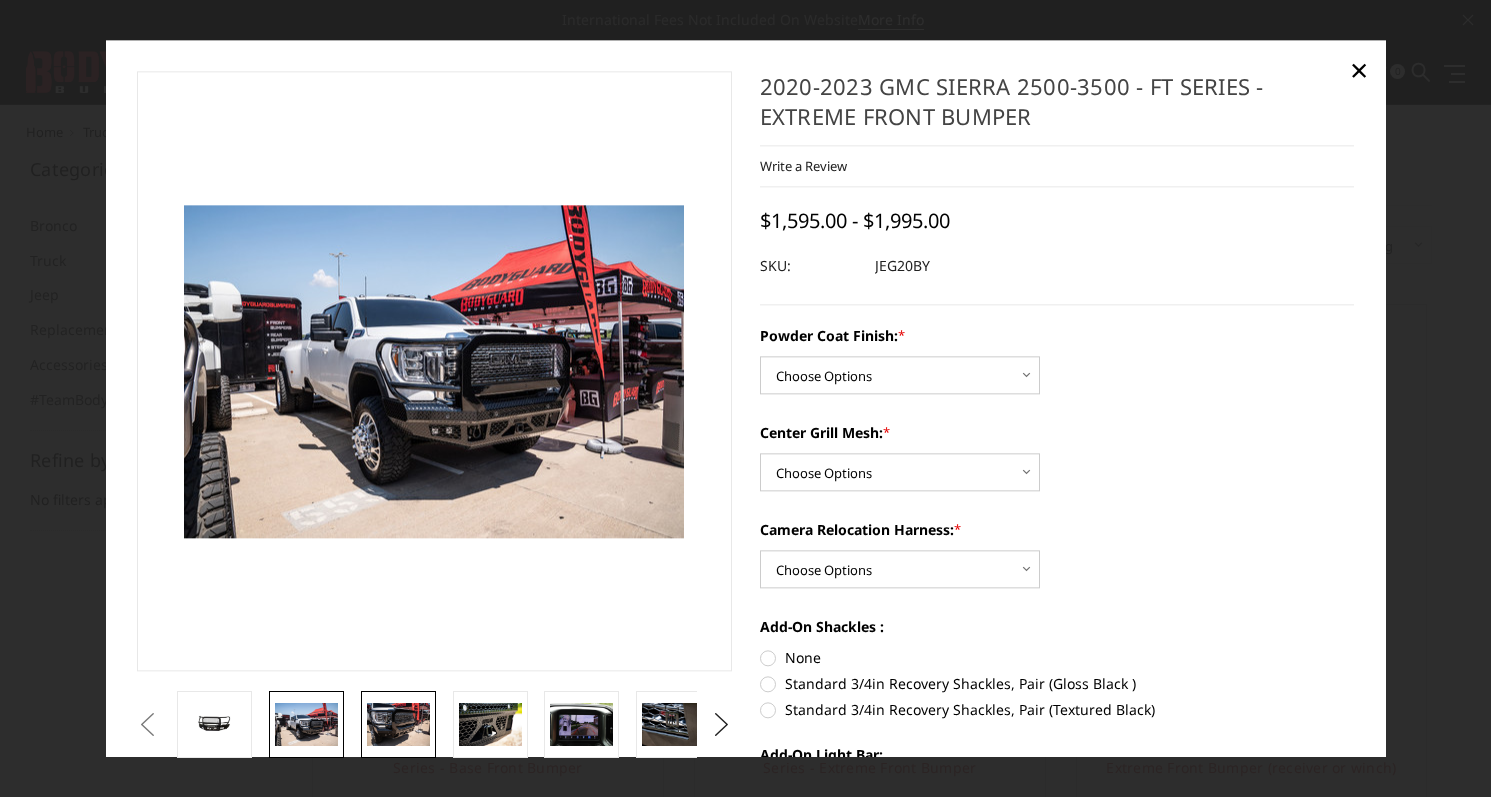 click at bounding box center (398, 725) 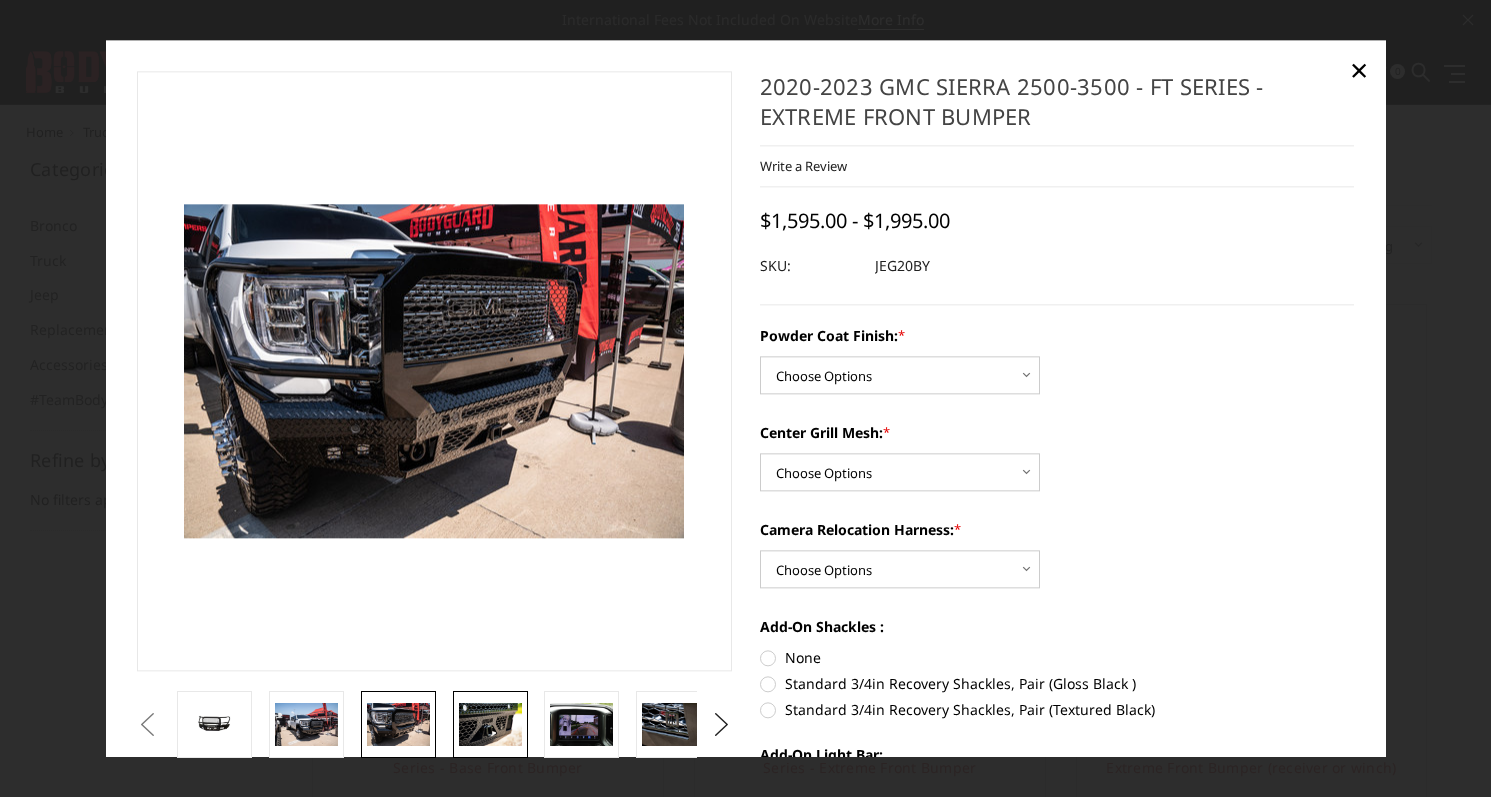 click at bounding box center [490, 725] 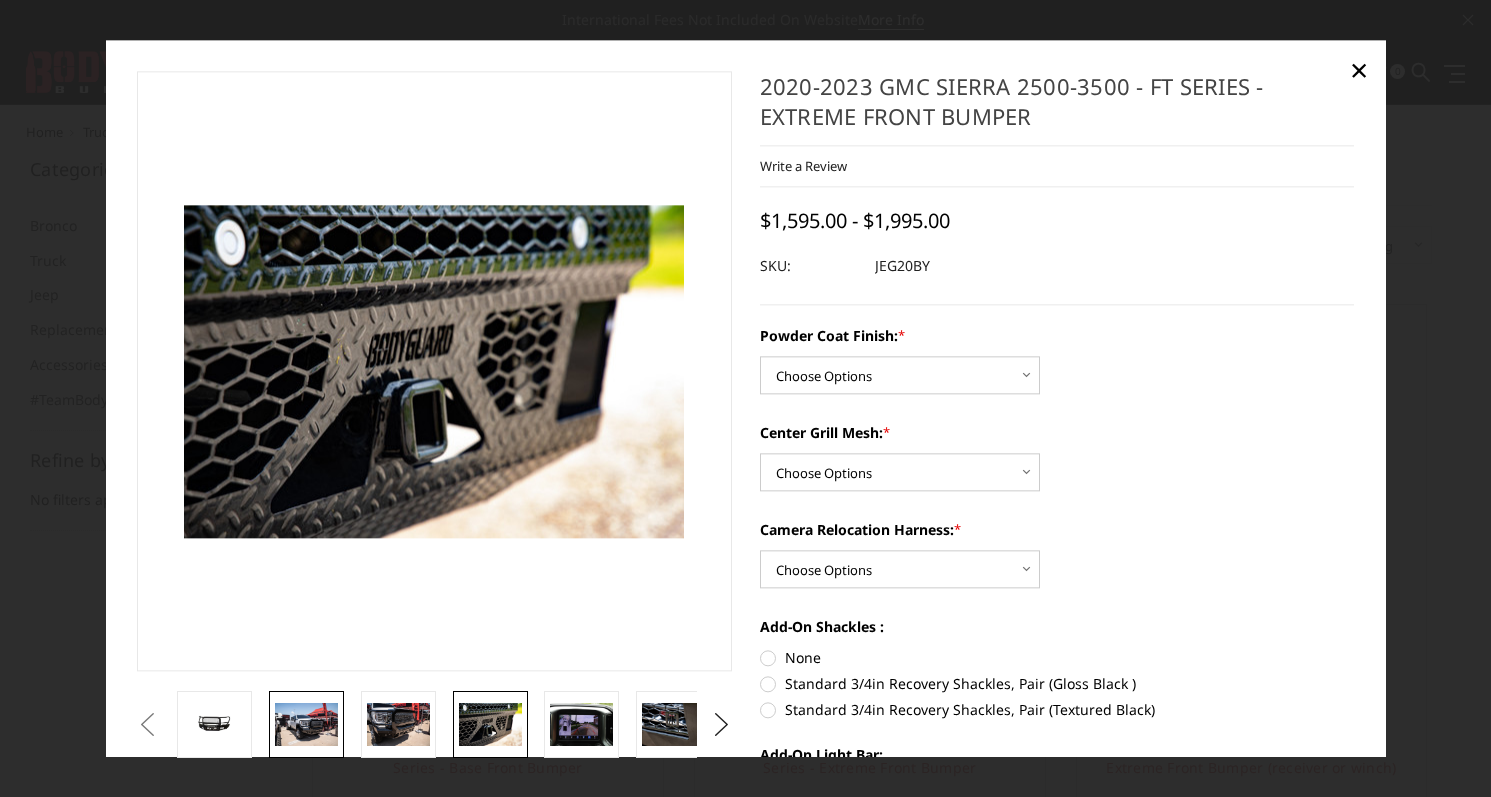 click at bounding box center [306, 725] 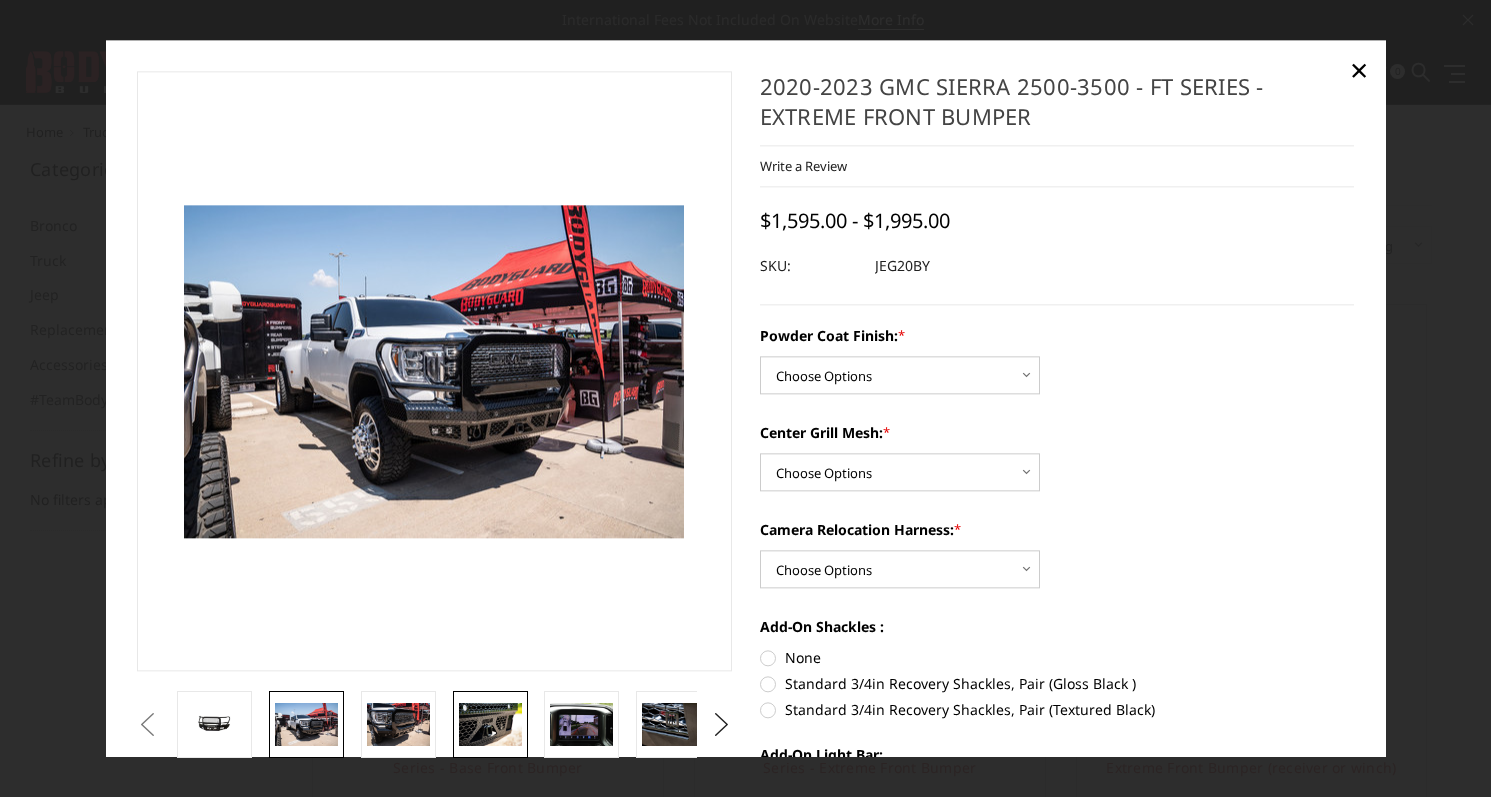click at bounding box center (490, 725) 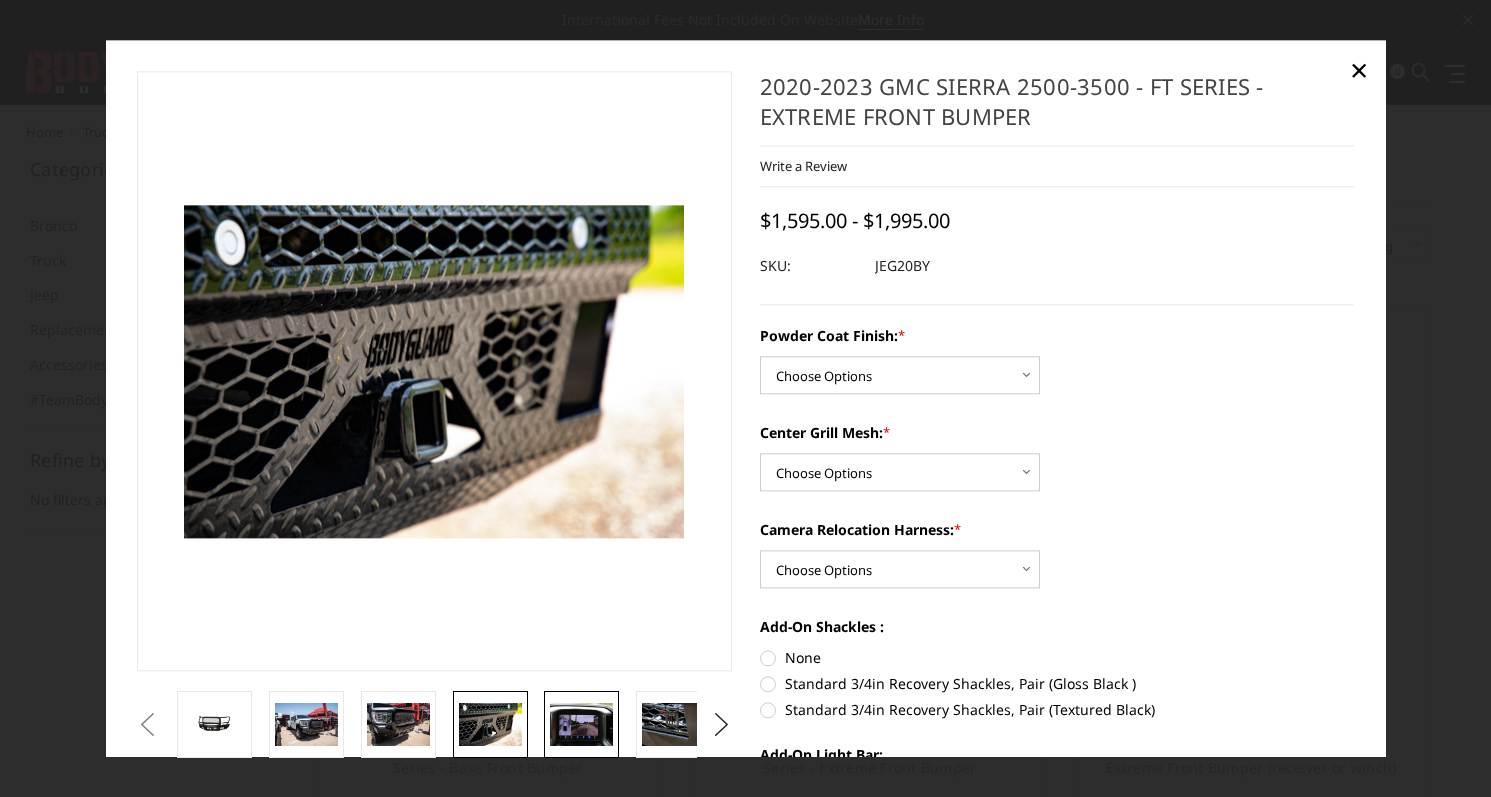 click at bounding box center (581, 725) 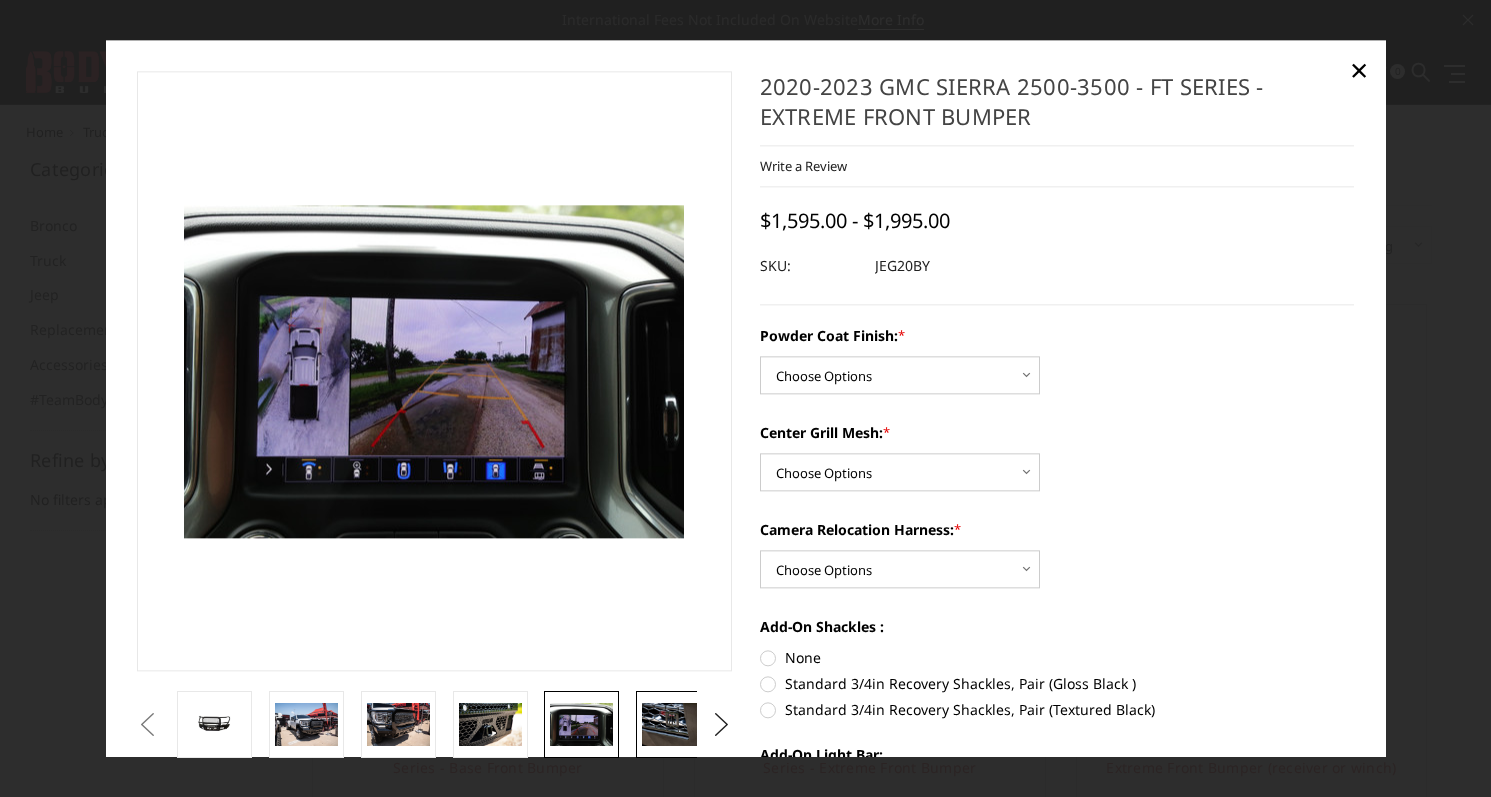 click at bounding box center [673, 725] 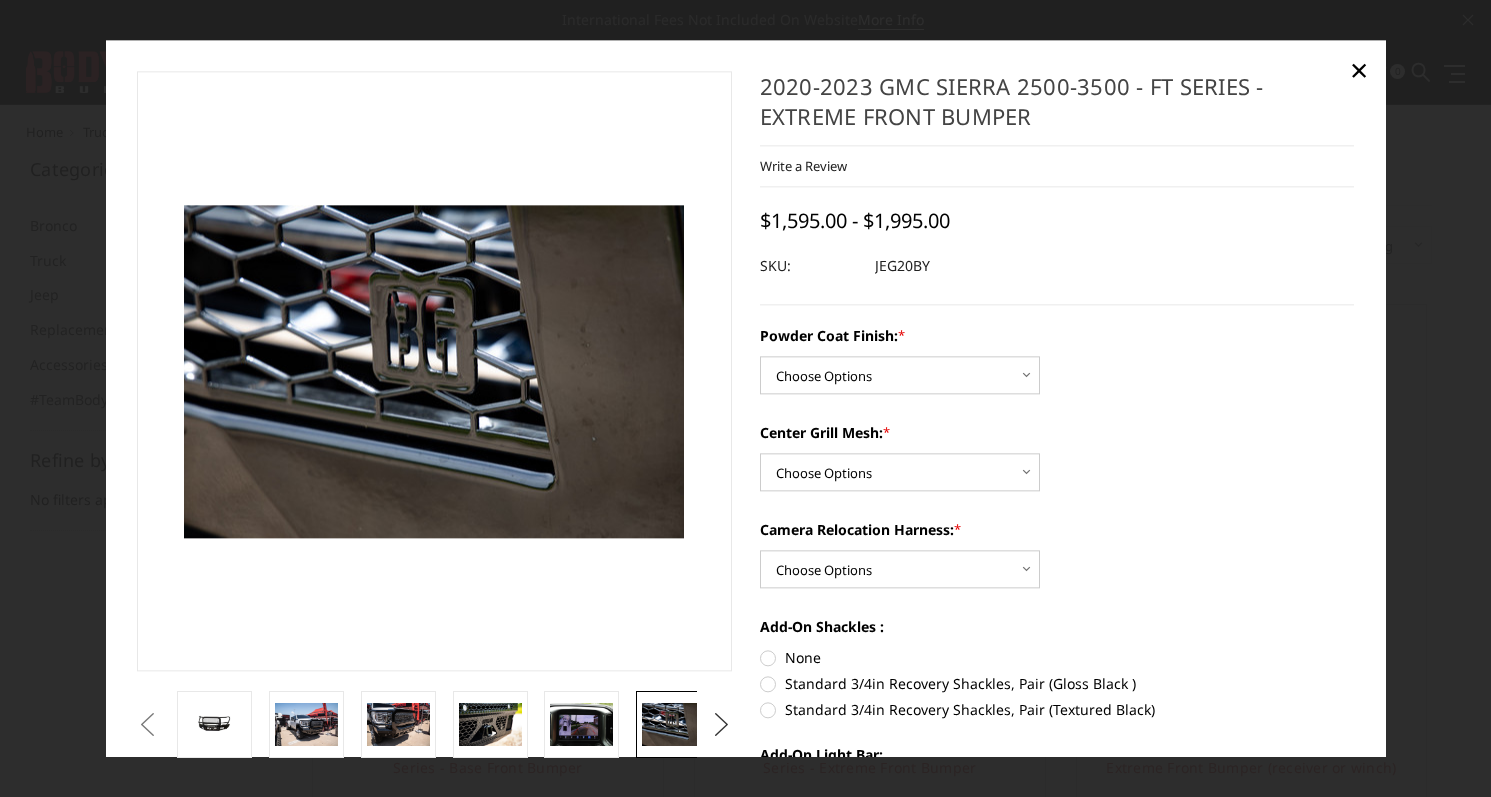 click on "Next" at bounding box center [721, 725] 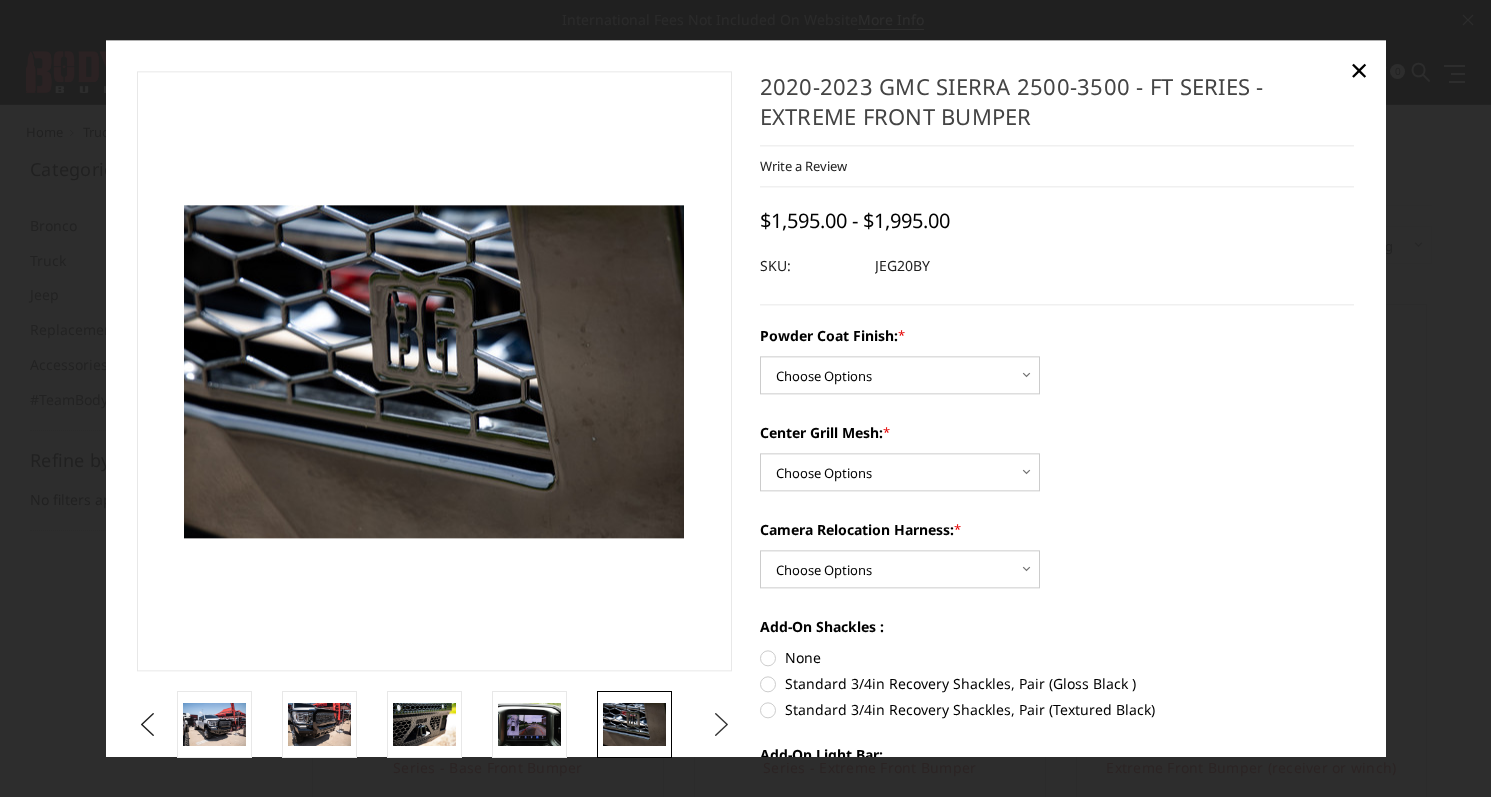 click on "Next" at bounding box center (721, 725) 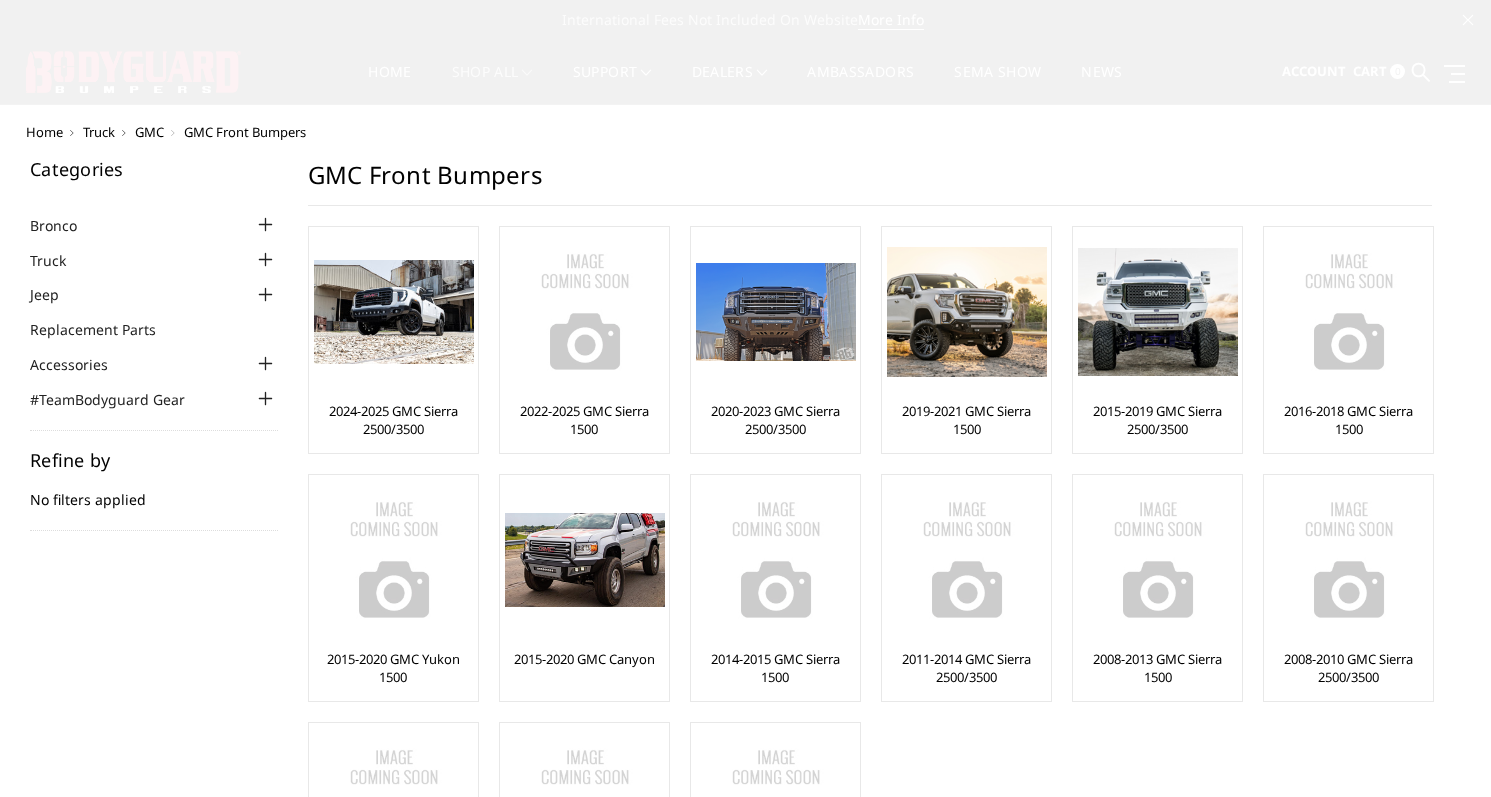 scroll, scrollTop: 0, scrollLeft: 0, axis: both 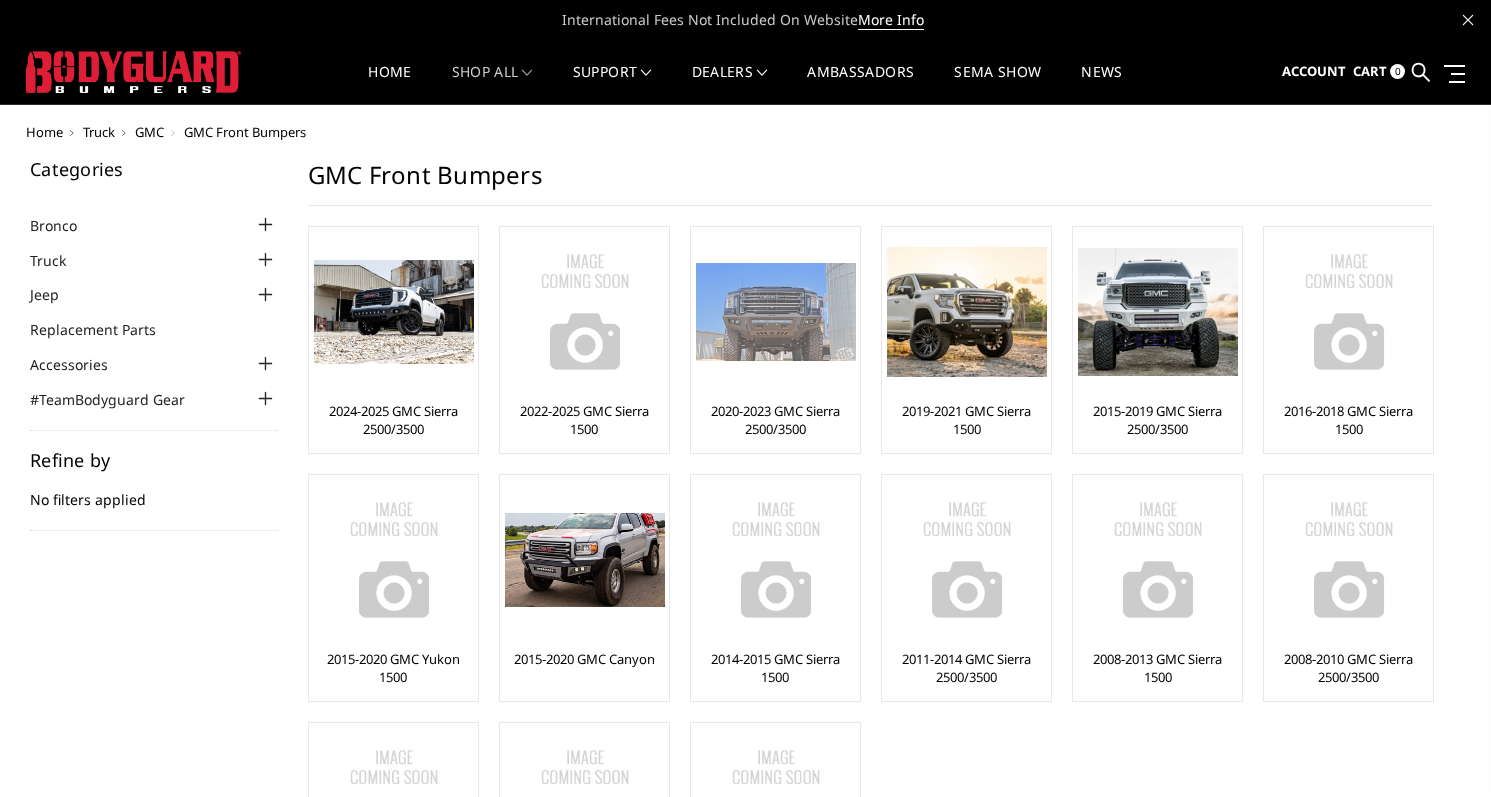 click on "2020-2023 GMC Sierra 2500/3500" at bounding box center [775, 420] 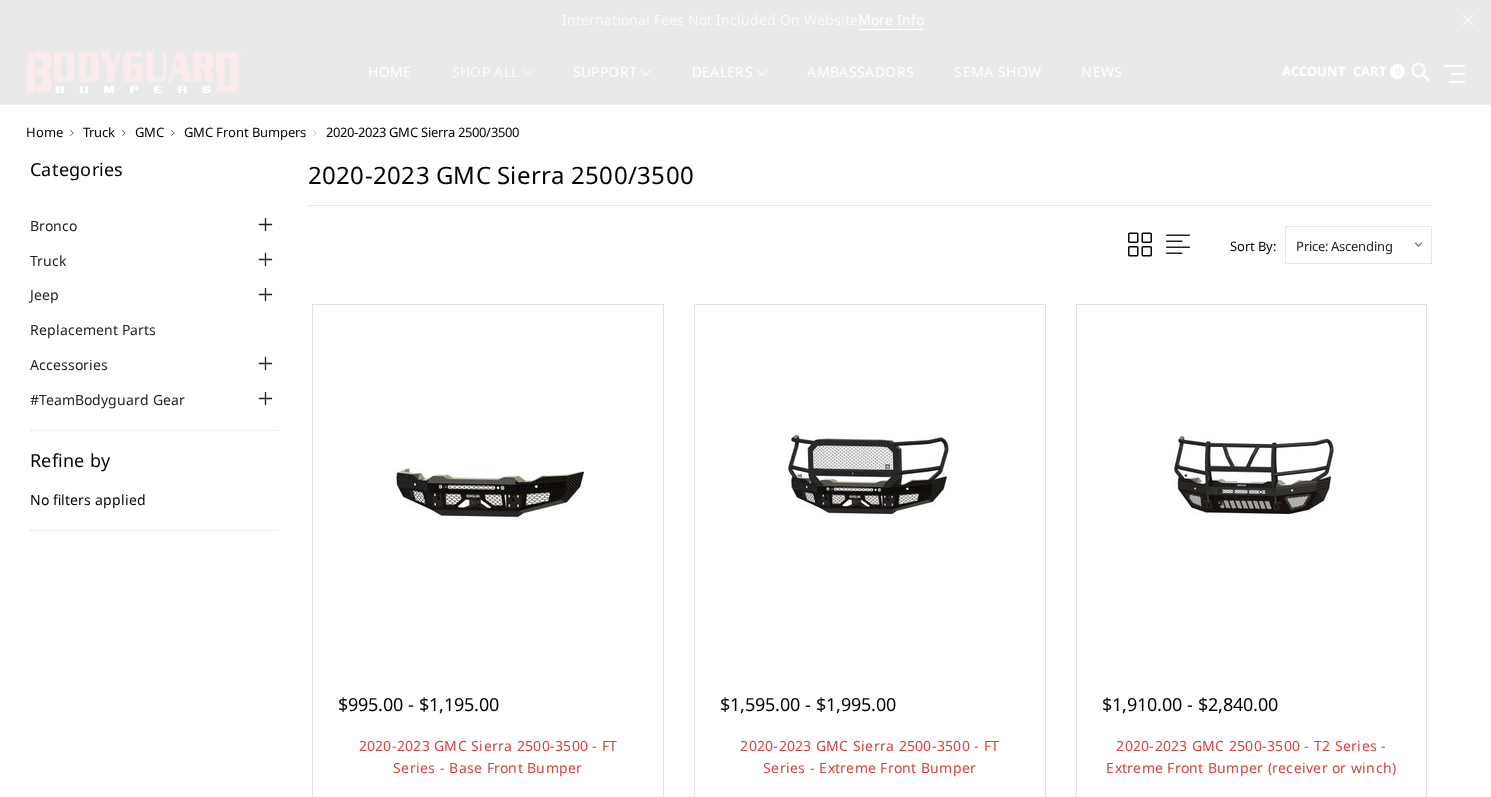 scroll, scrollTop: 0, scrollLeft: 0, axis: both 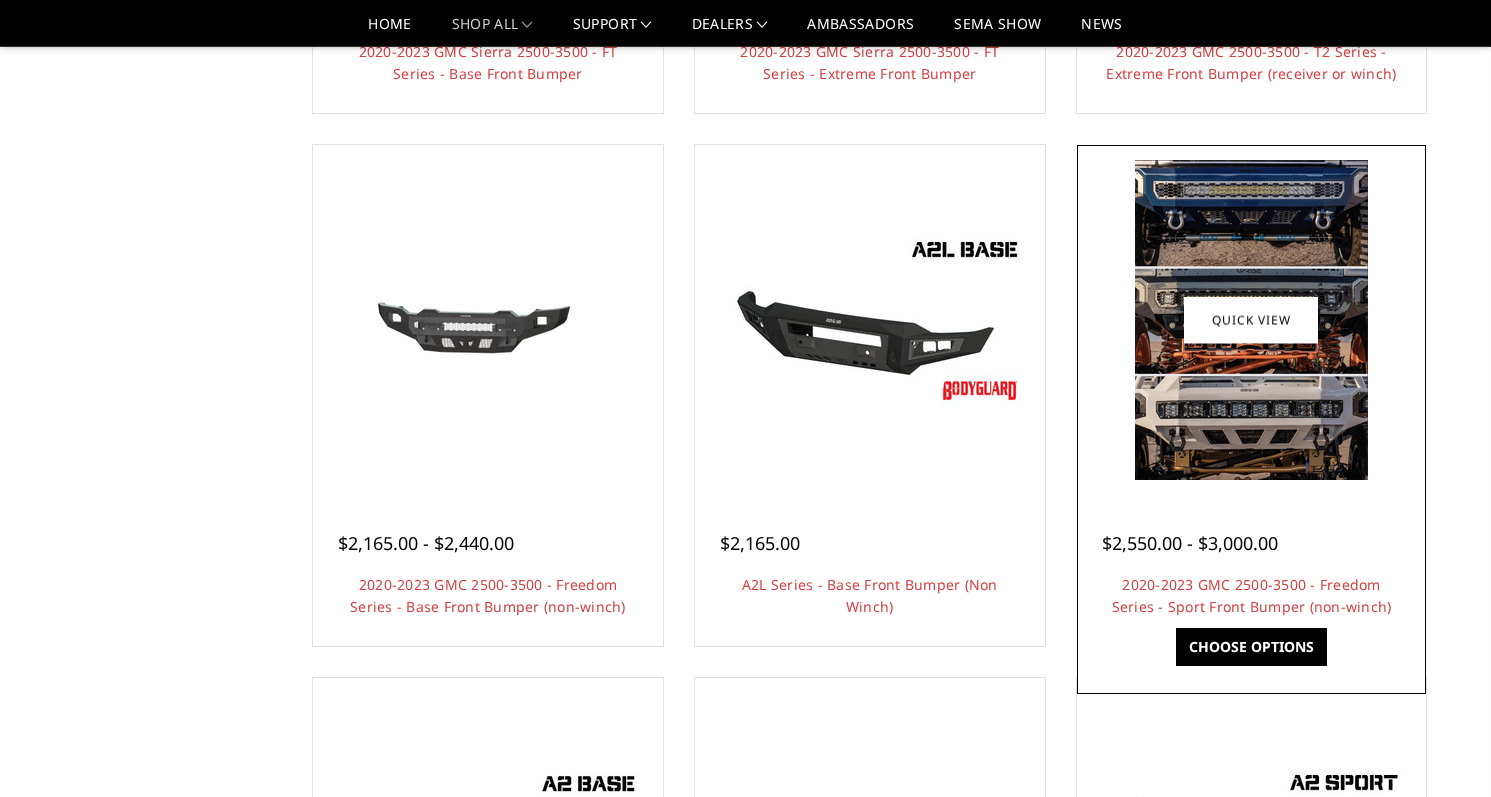 click on "Choose Options" at bounding box center [1251, 647] 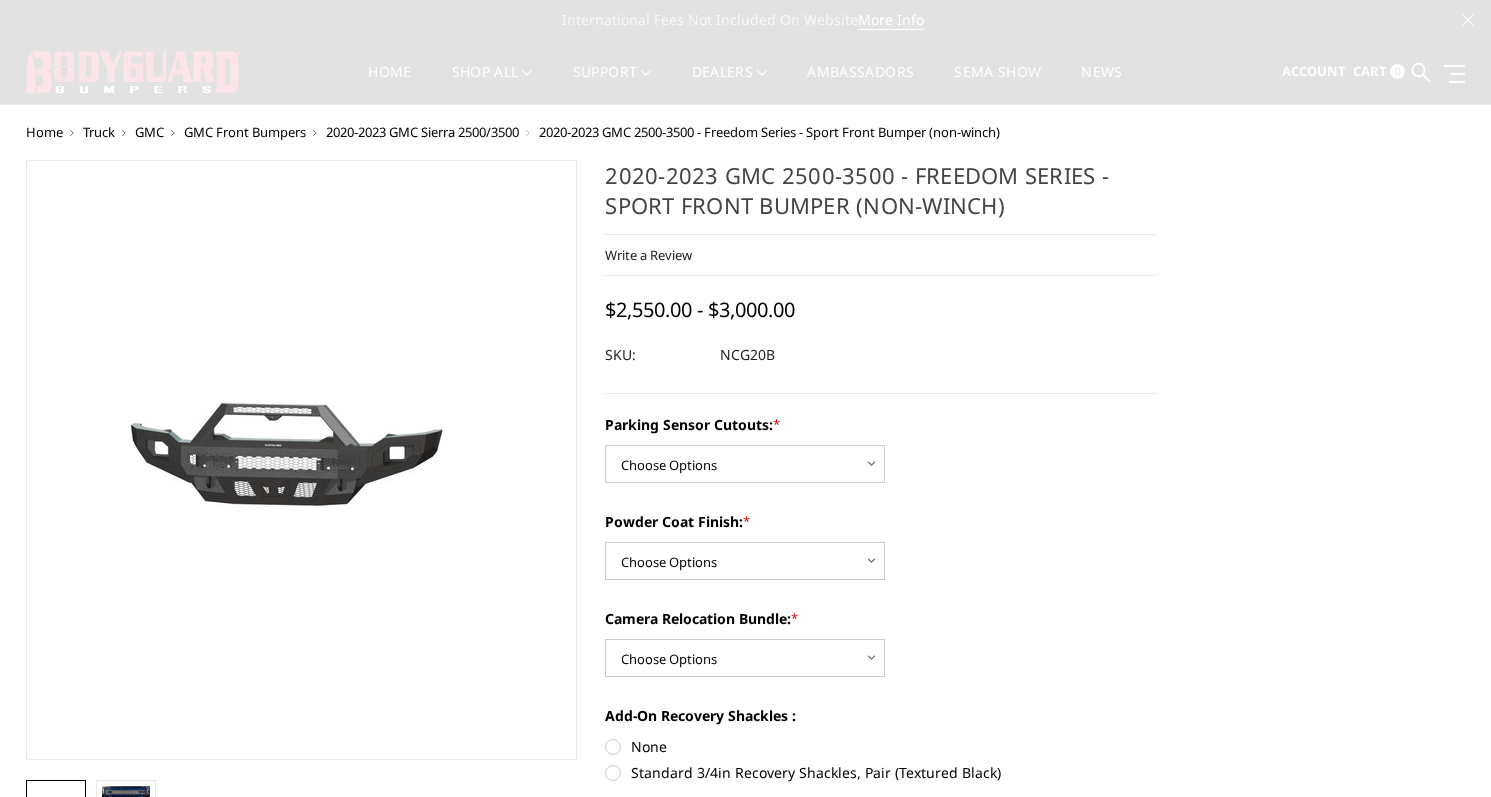 scroll, scrollTop: 0, scrollLeft: 0, axis: both 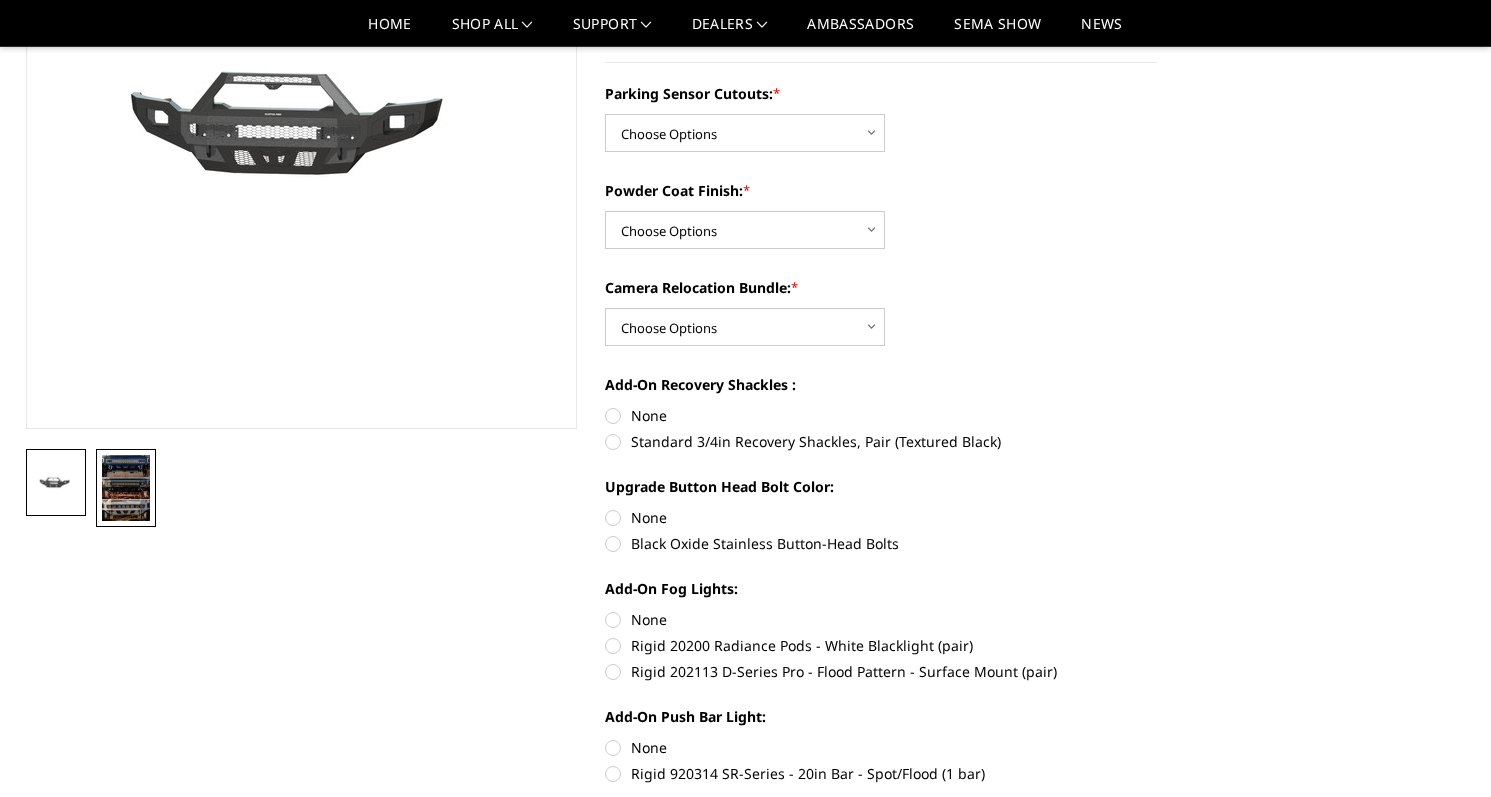 click at bounding box center (126, 488) 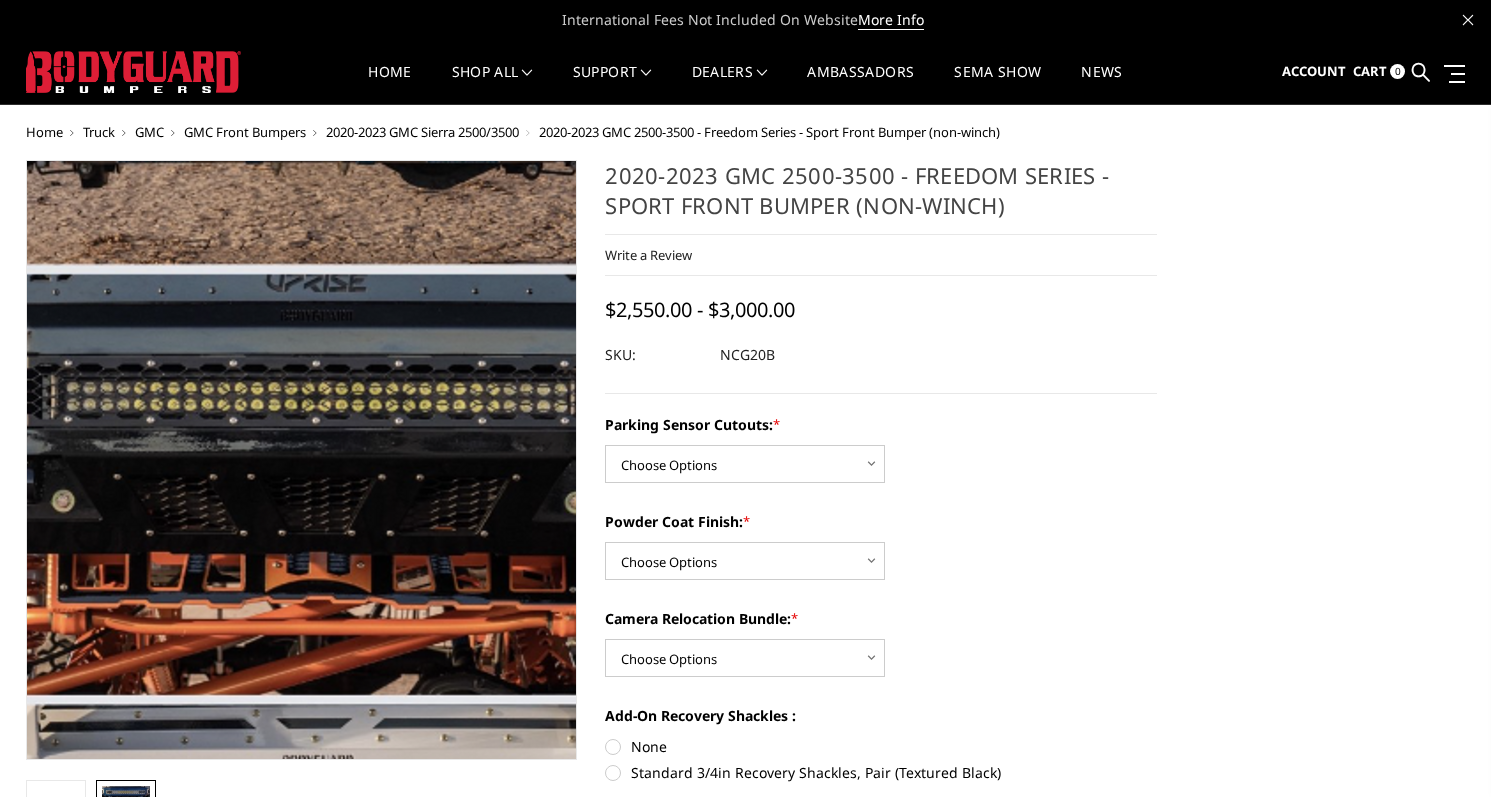 scroll, scrollTop: 0, scrollLeft: 0, axis: both 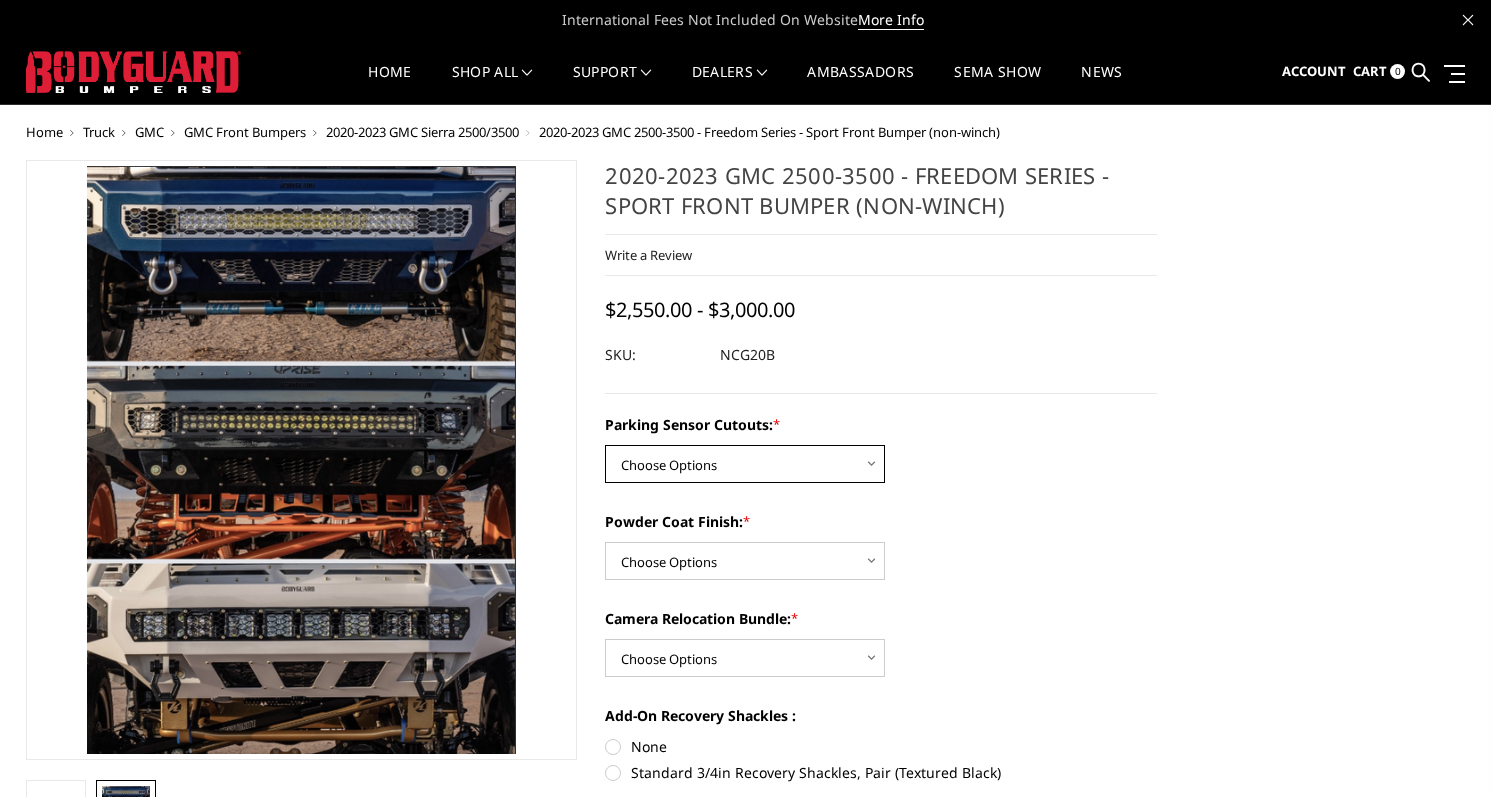 select on "2864" 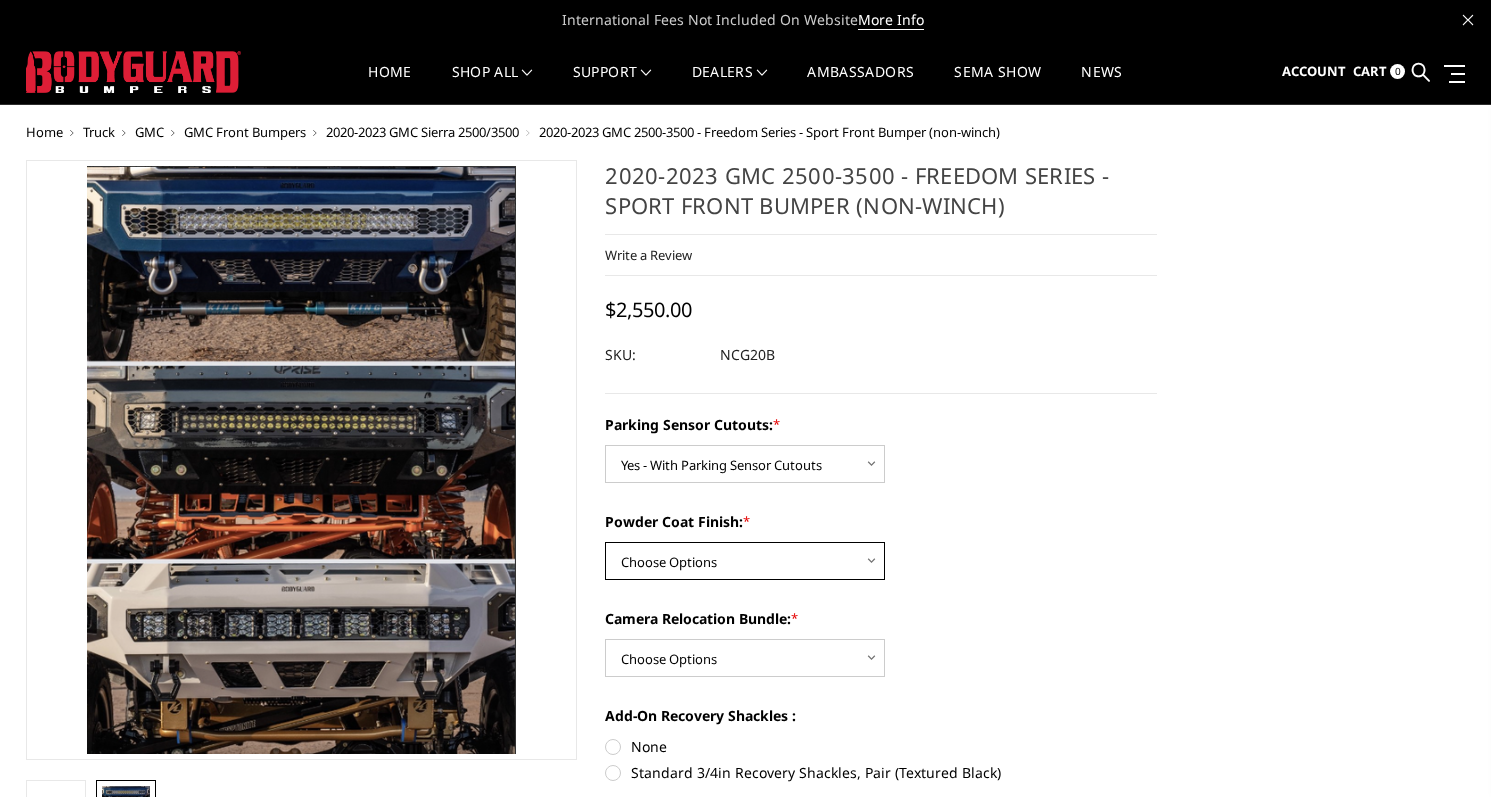 select on "2866" 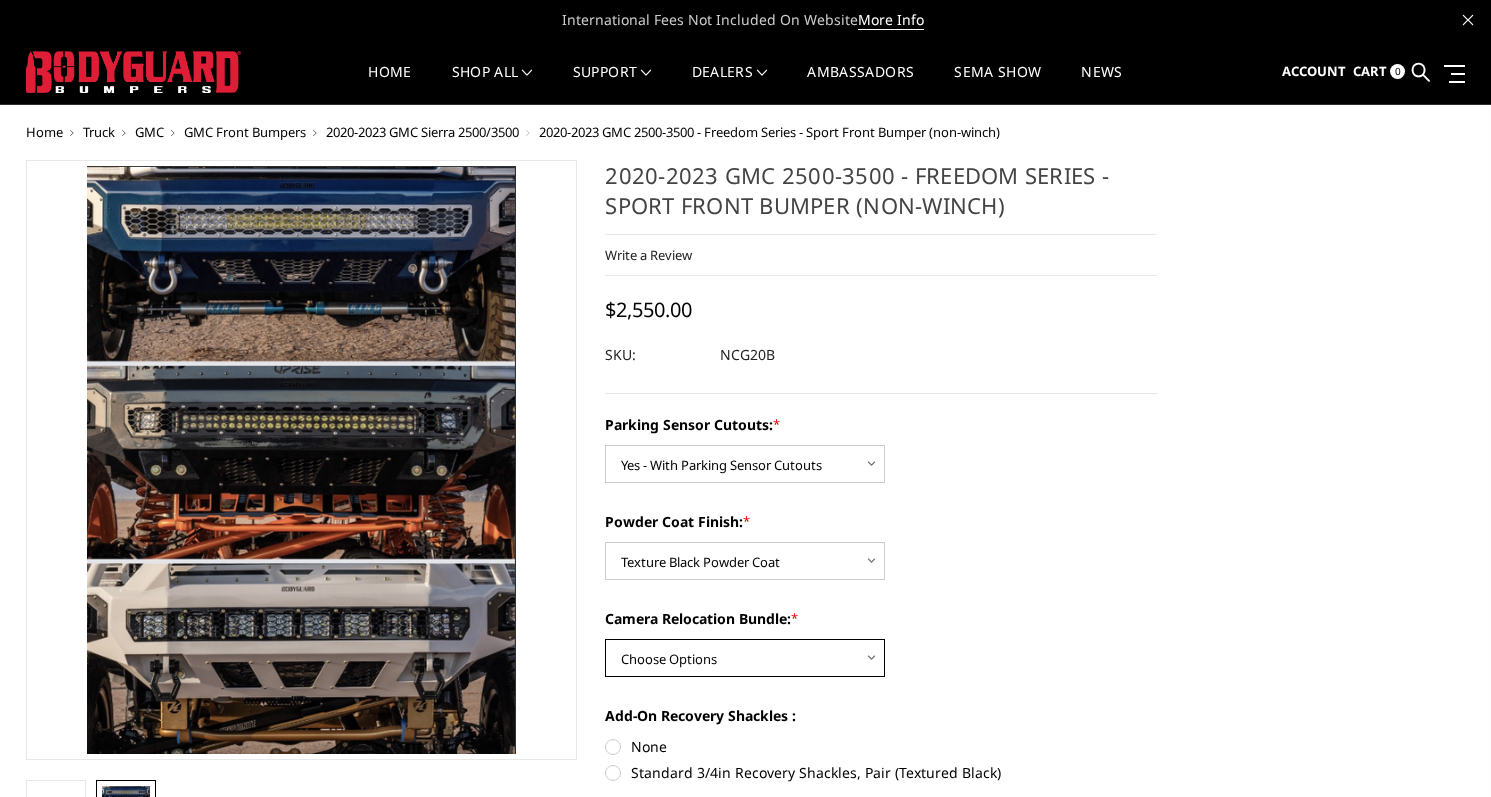 select on "2867" 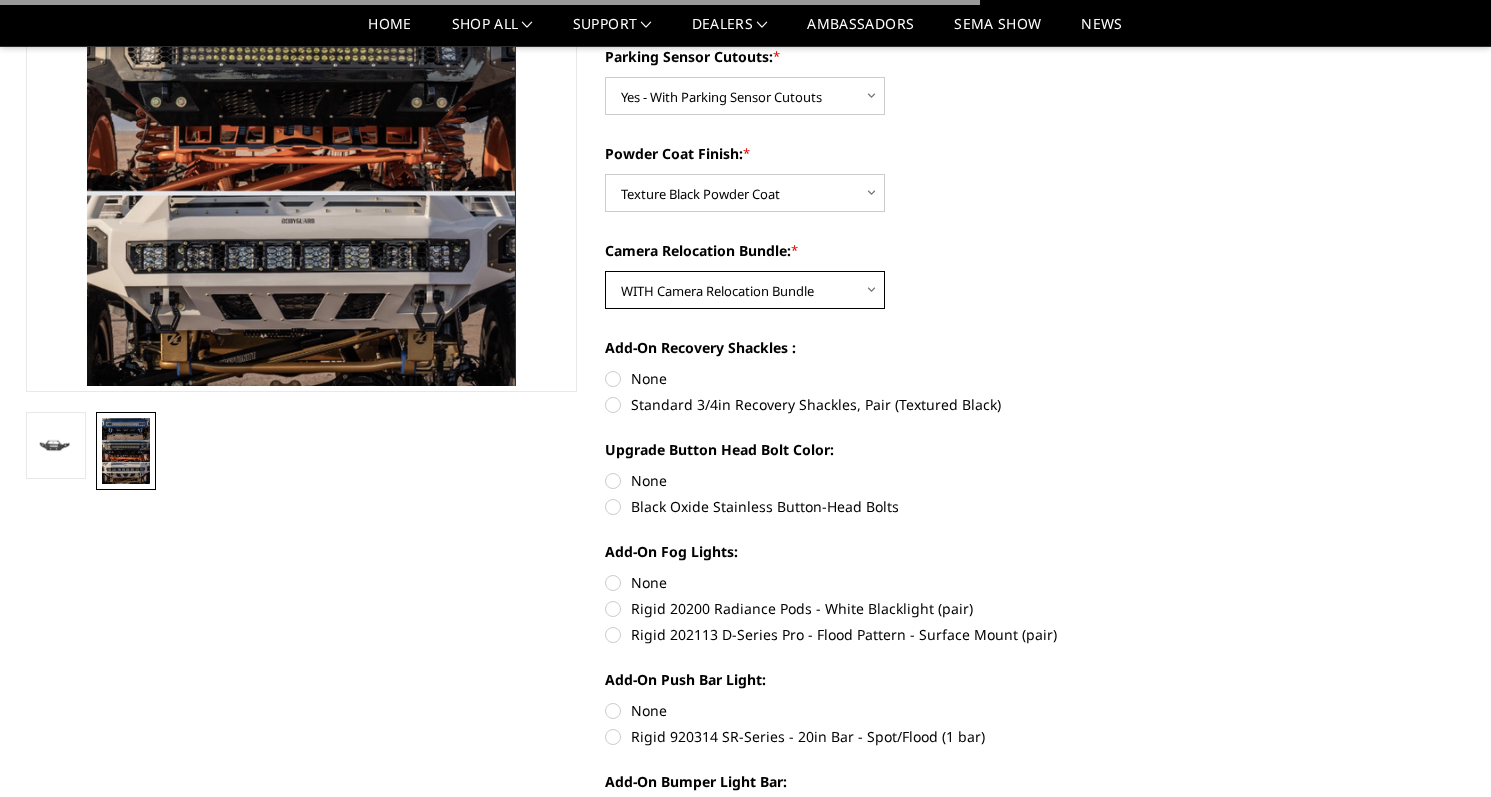 scroll, scrollTop: 320, scrollLeft: 0, axis: vertical 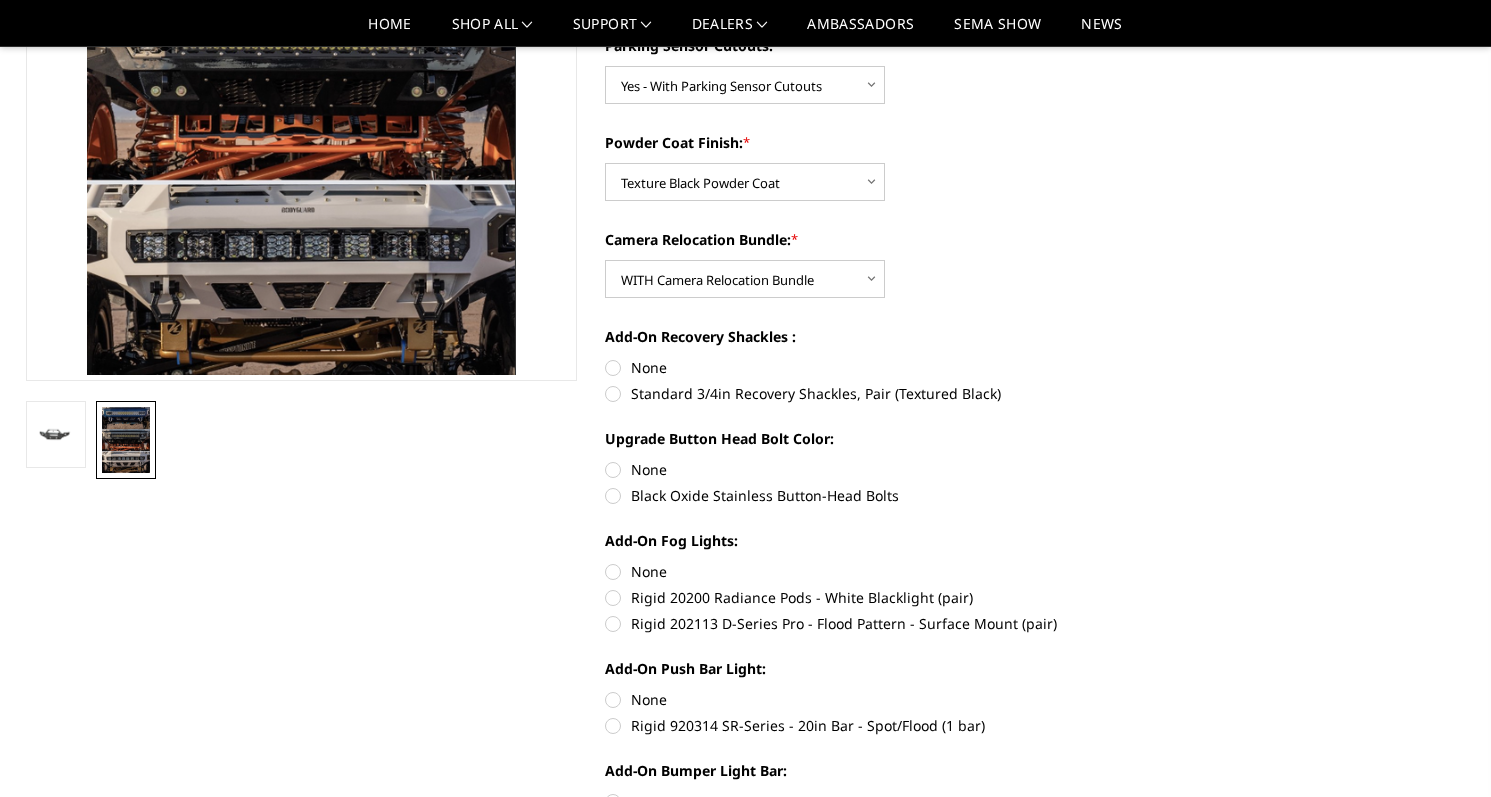 click on "Standard 3/4in Recovery Shackles, Pair (Textured Black)" at bounding box center [881, 393] 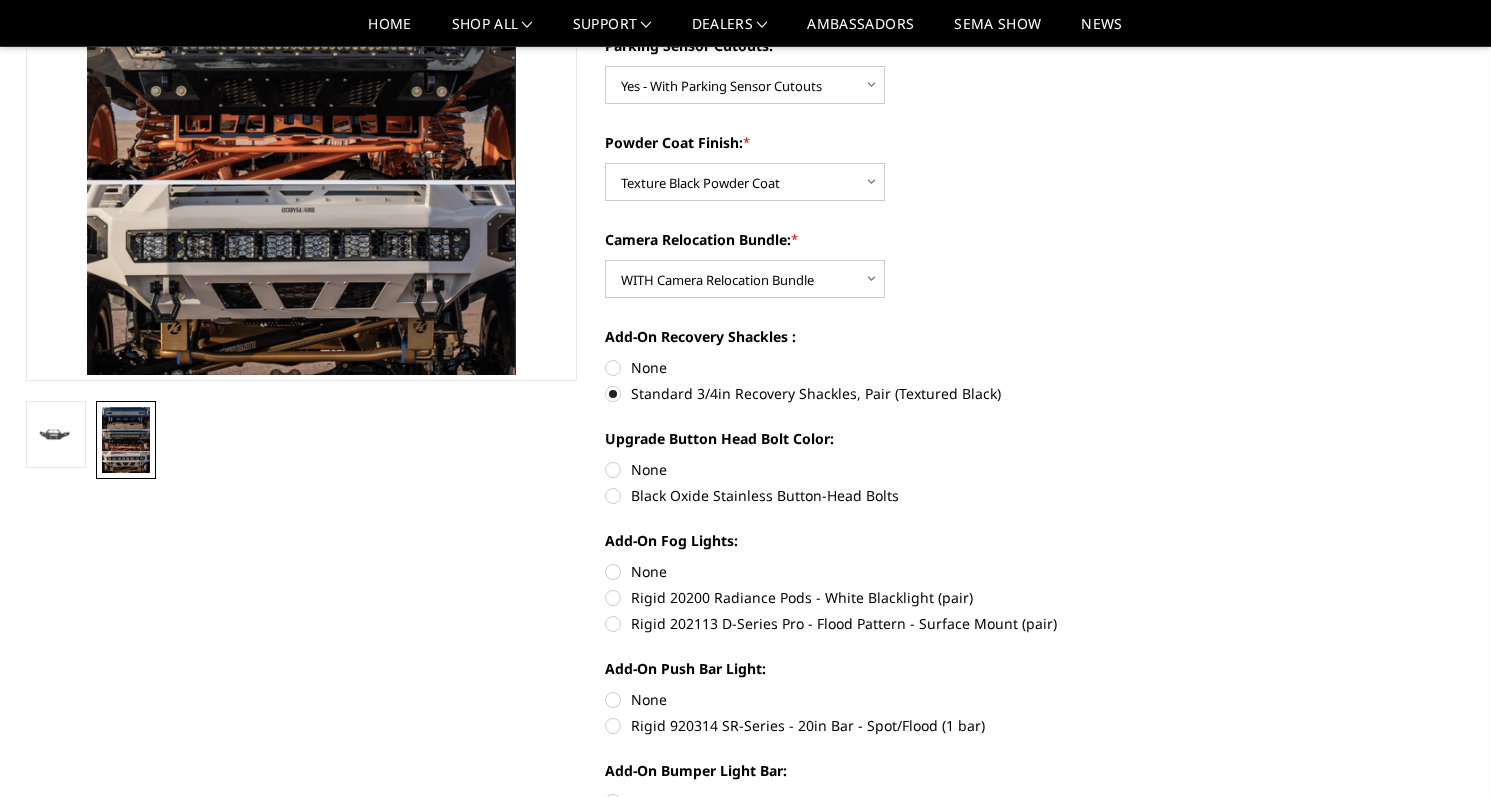 click on "Black Oxide Stainless Button-Head Bolts" at bounding box center [881, 495] 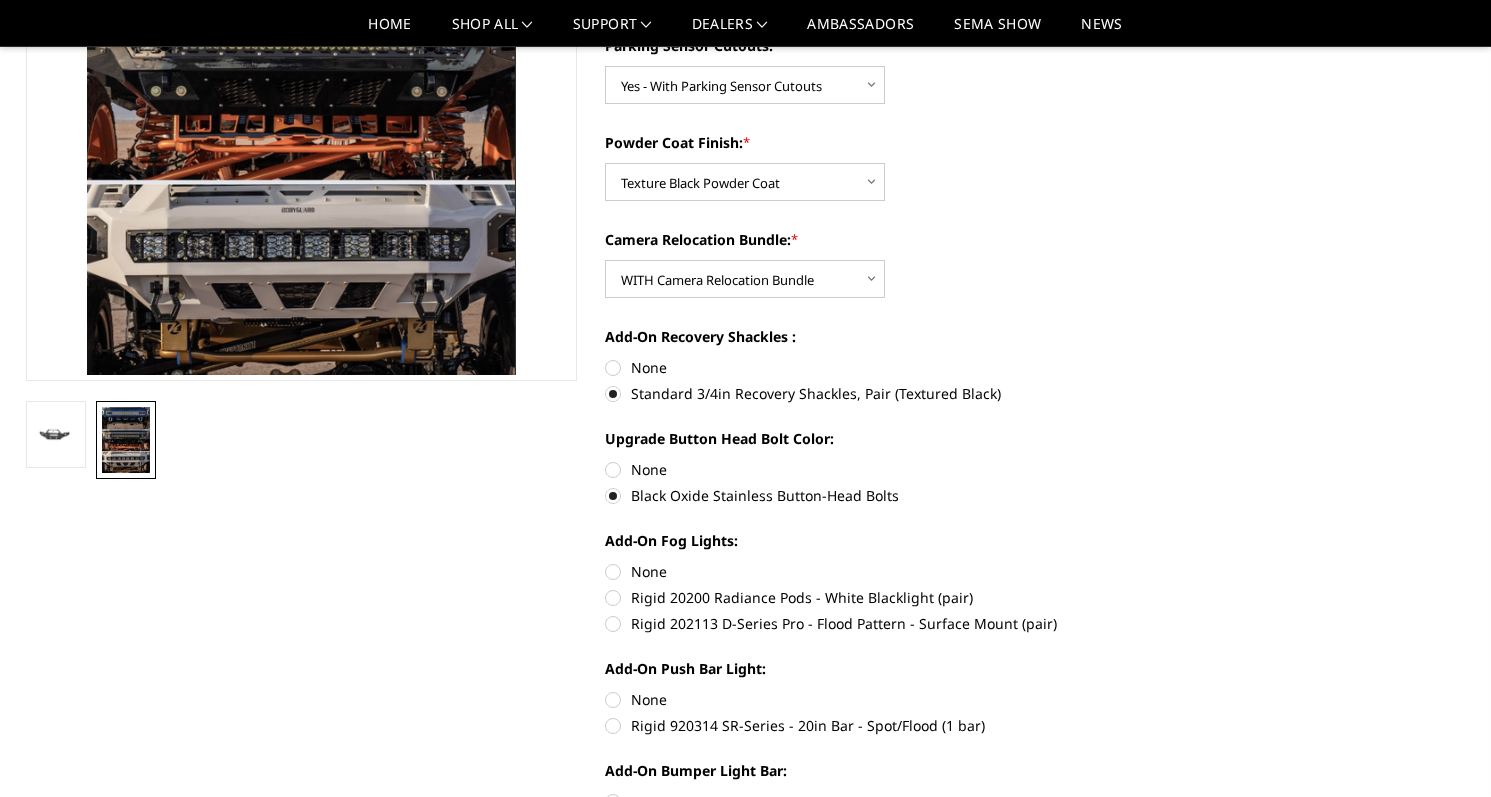 click on "Rigid 920314 SR-Series - 20in Bar - Spot/Flood (1 bar)" at bounding box center (881, 725) 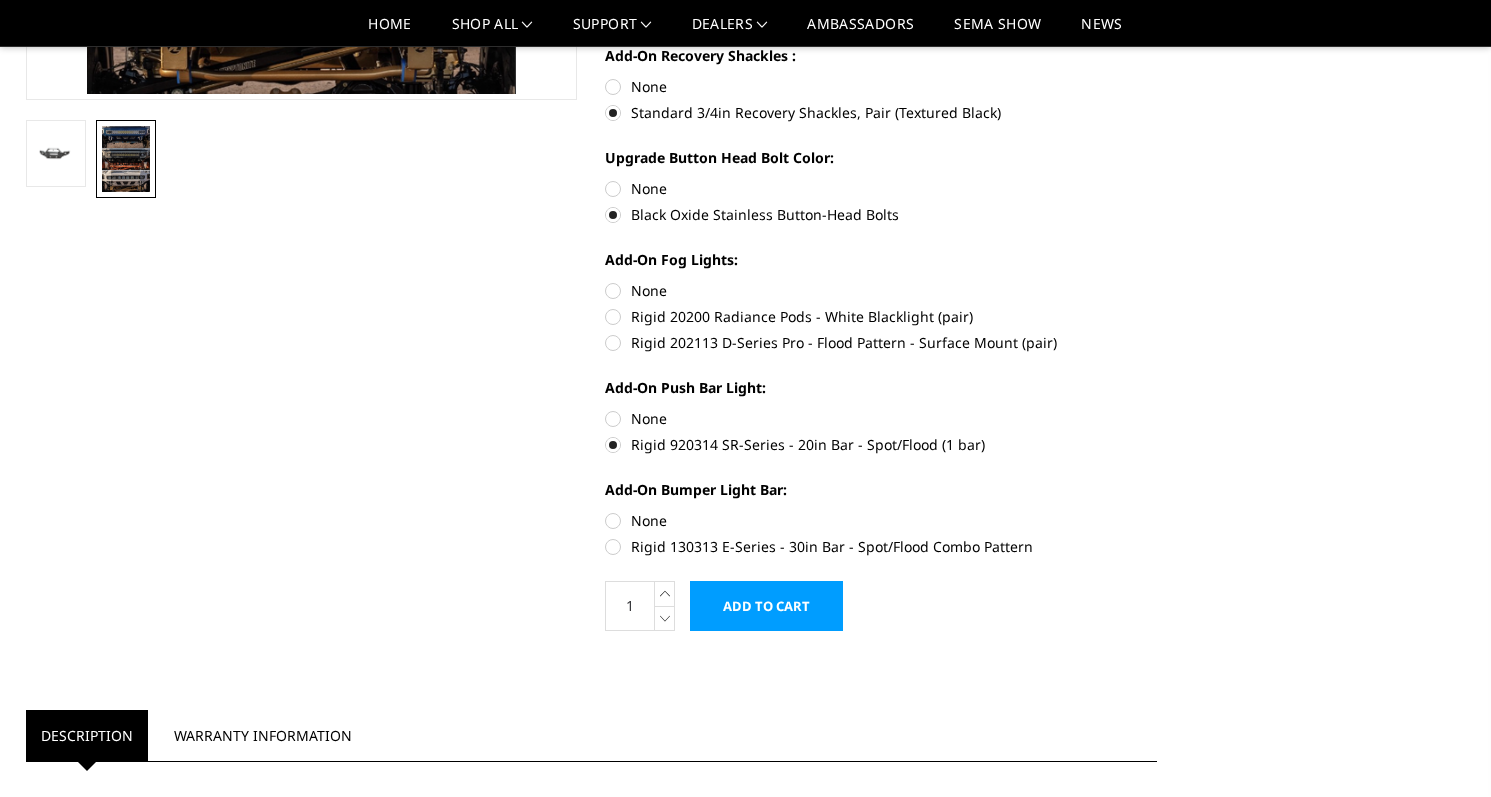 scroll, scrollTop: 604, scrollLeft: 0, axis: vertical 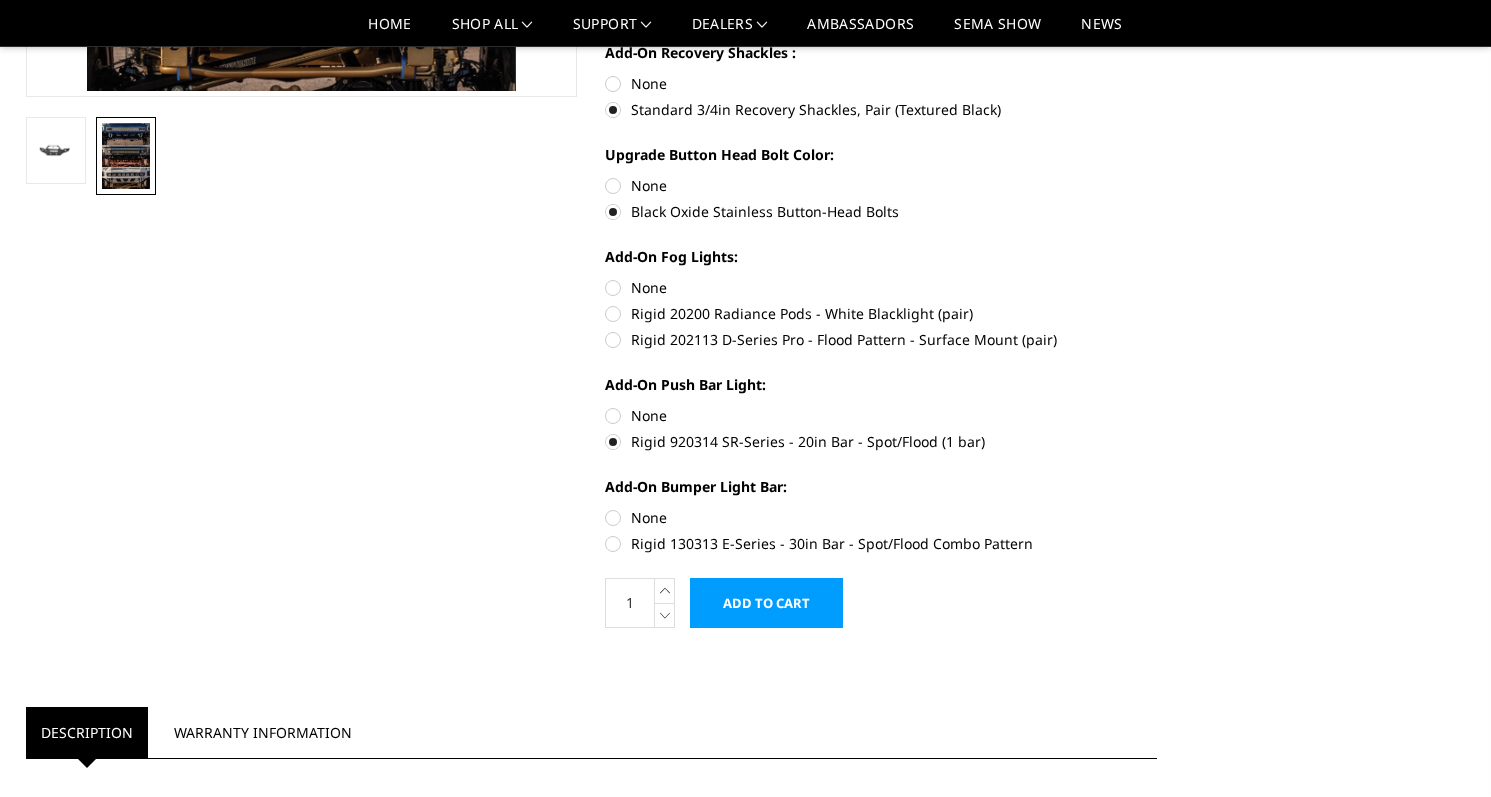 click on "Rigid 130313 E-Series - 30in Bar - Spot/Flood Combo Pattern" at bounding box center [881, 543] 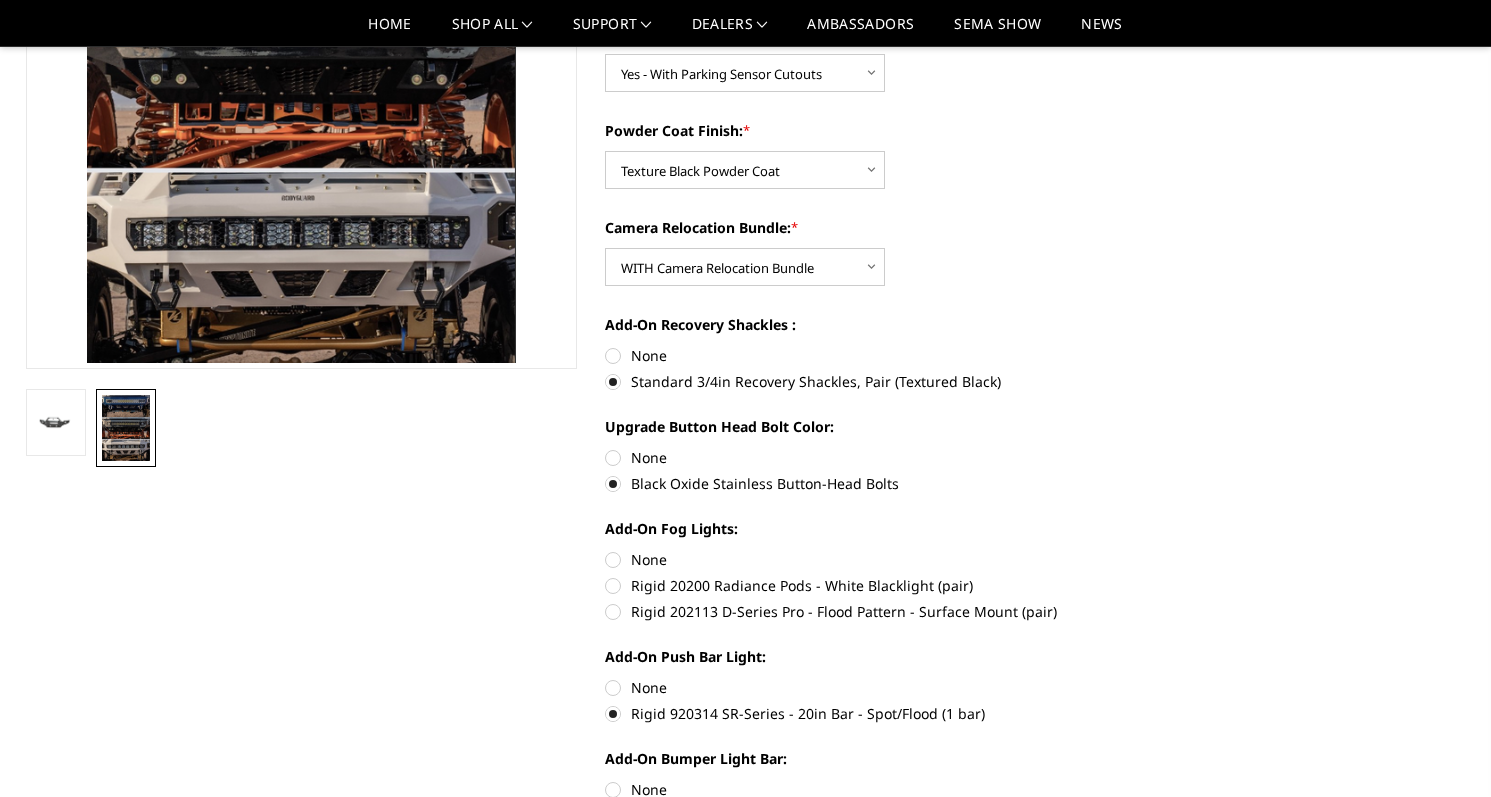 scroll, scrollTop: 350, scrollLeft: 0, axis: vertical 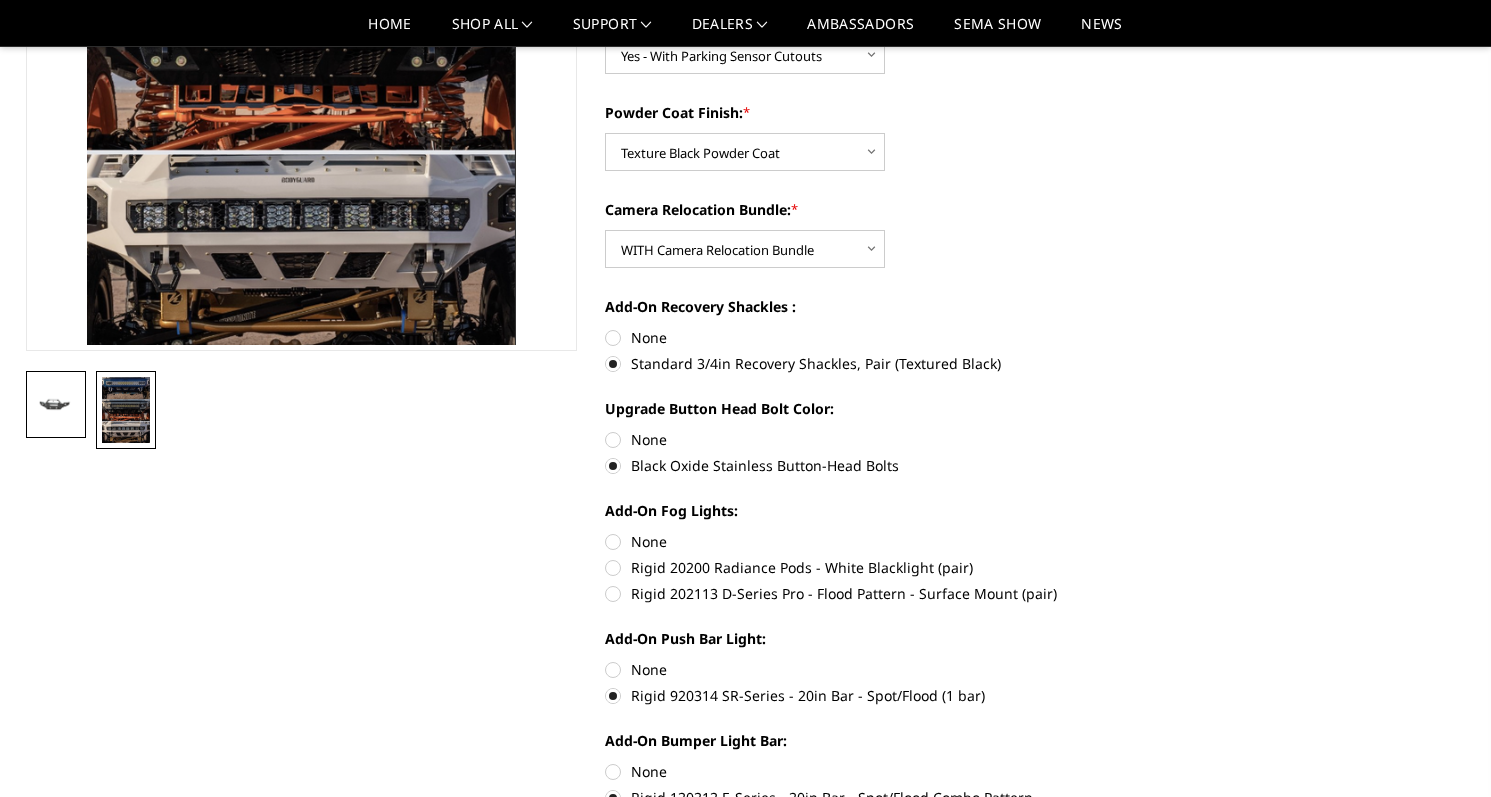 click at bounding box center [56, 405] 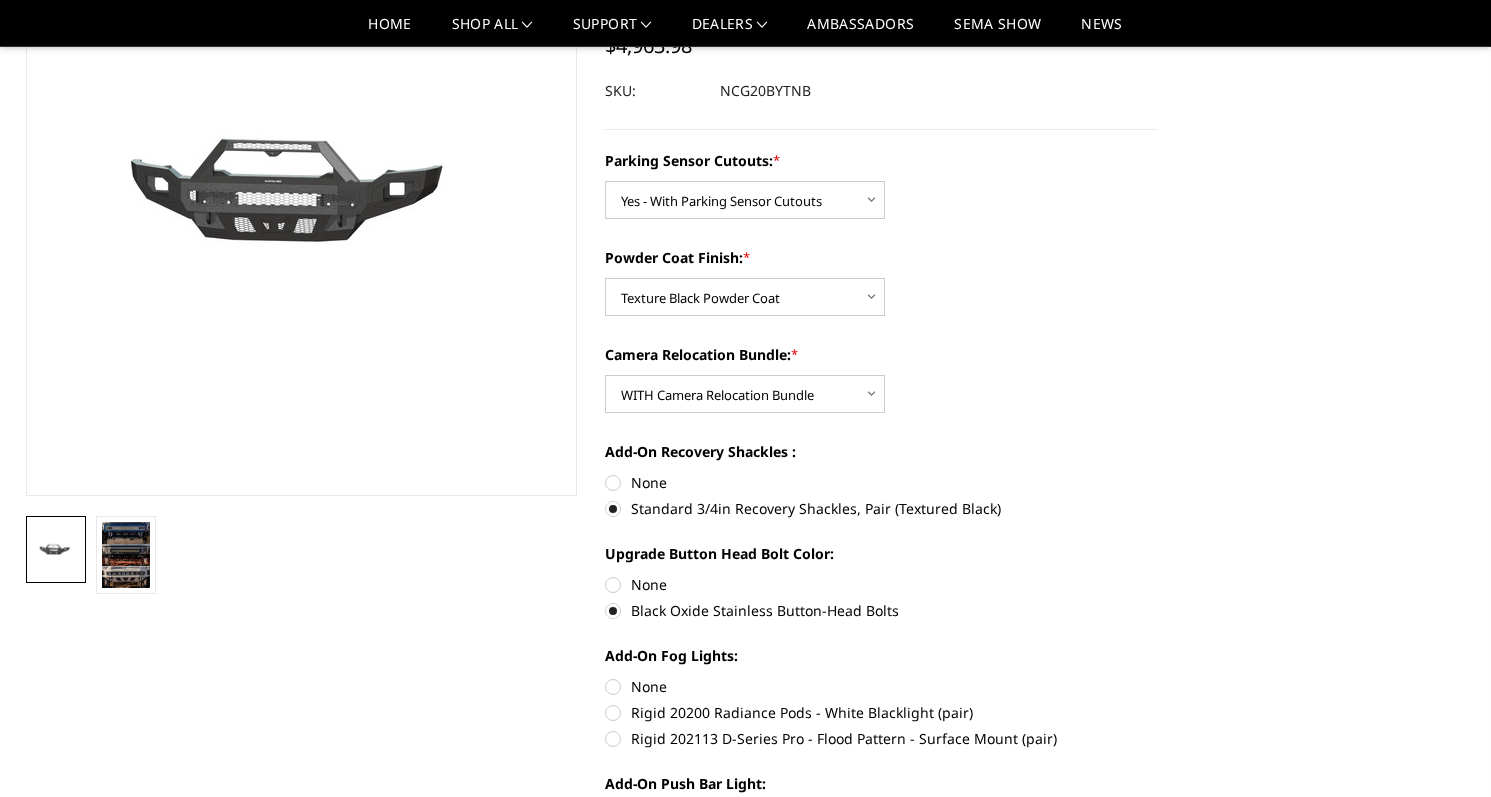 scroll, scrollTop: 176, scrollLeft: 0, axis: vertical 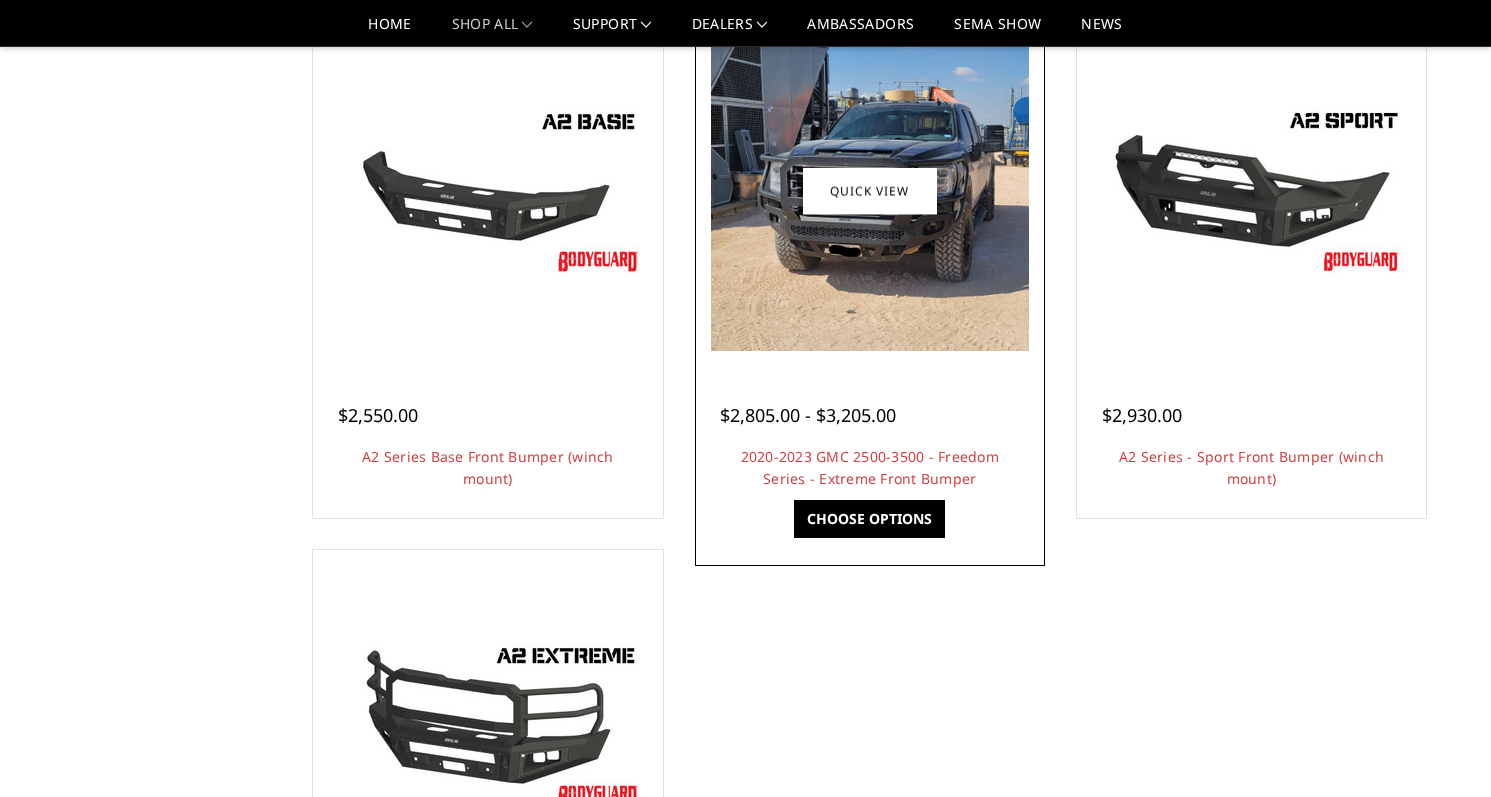 click on "Choose Options" at bounding box center (869, 519) 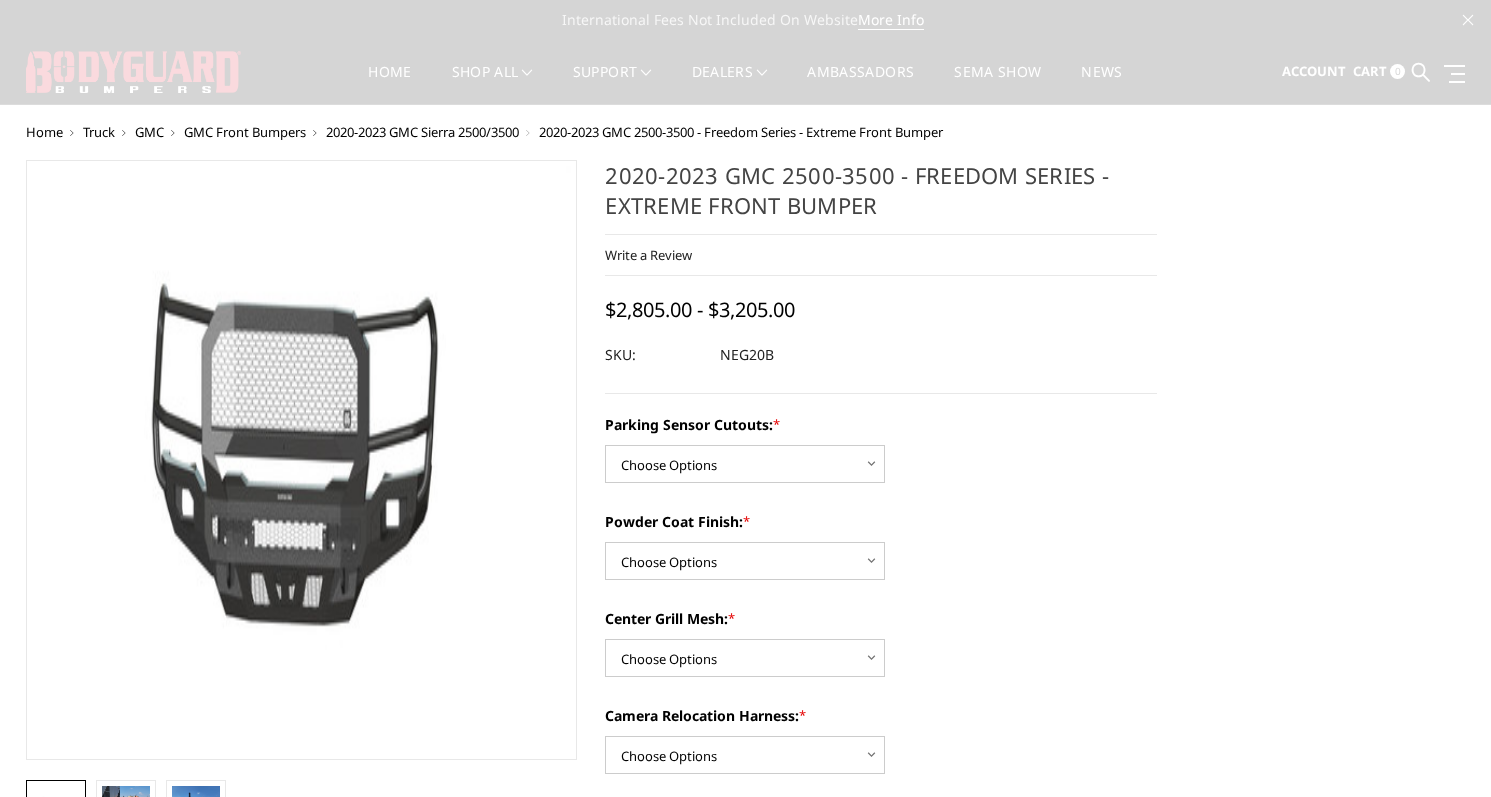 scroll, scrollTop: 0, scrollLeft: 0, axis: both 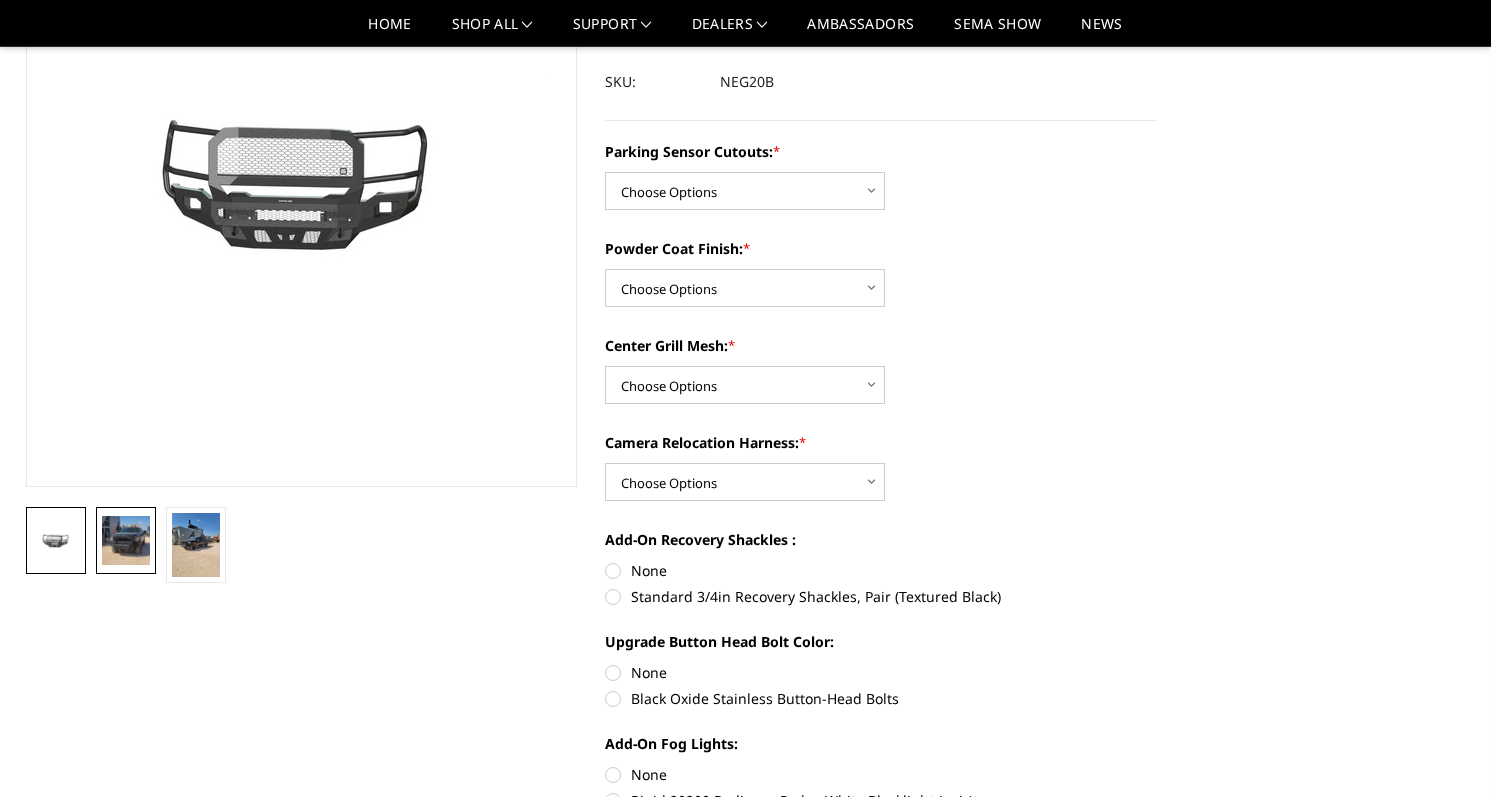 click at bounding box center [126, 540] 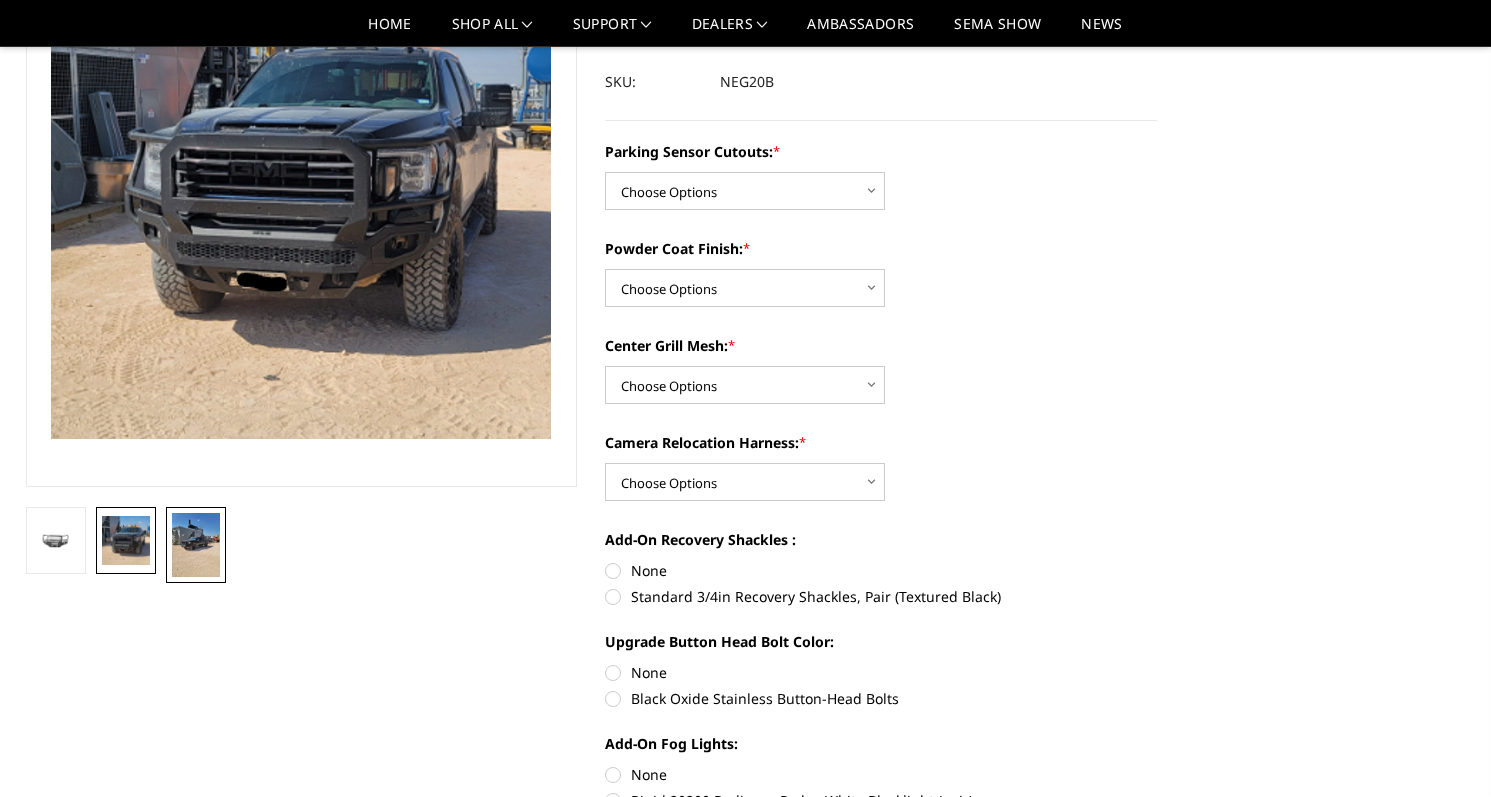 click at bounding box center [196, 545] 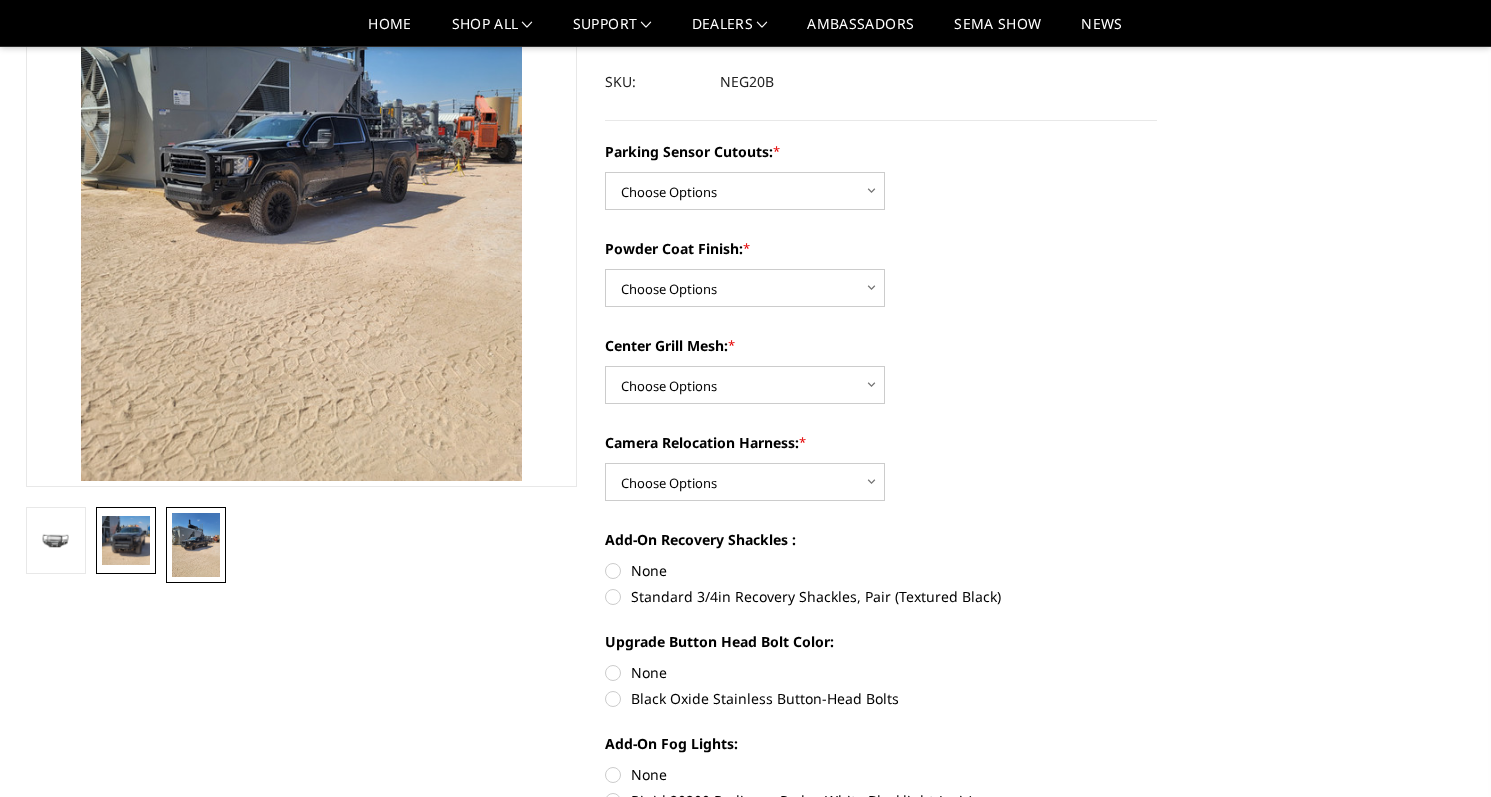 click at bounding box center [126, 540] 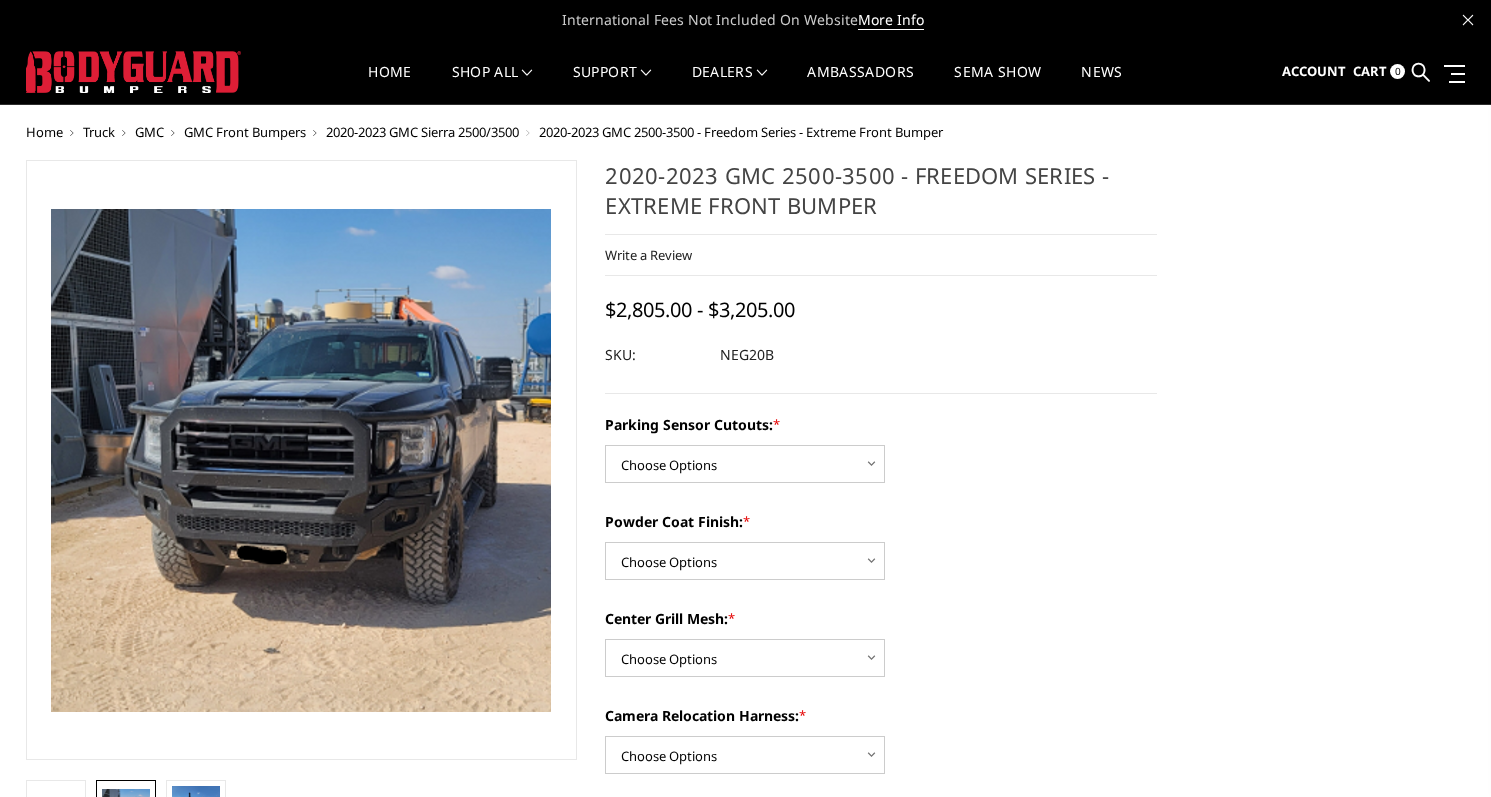 scroll, scrollTop: 0, scrollLeft: 0, axis: both 